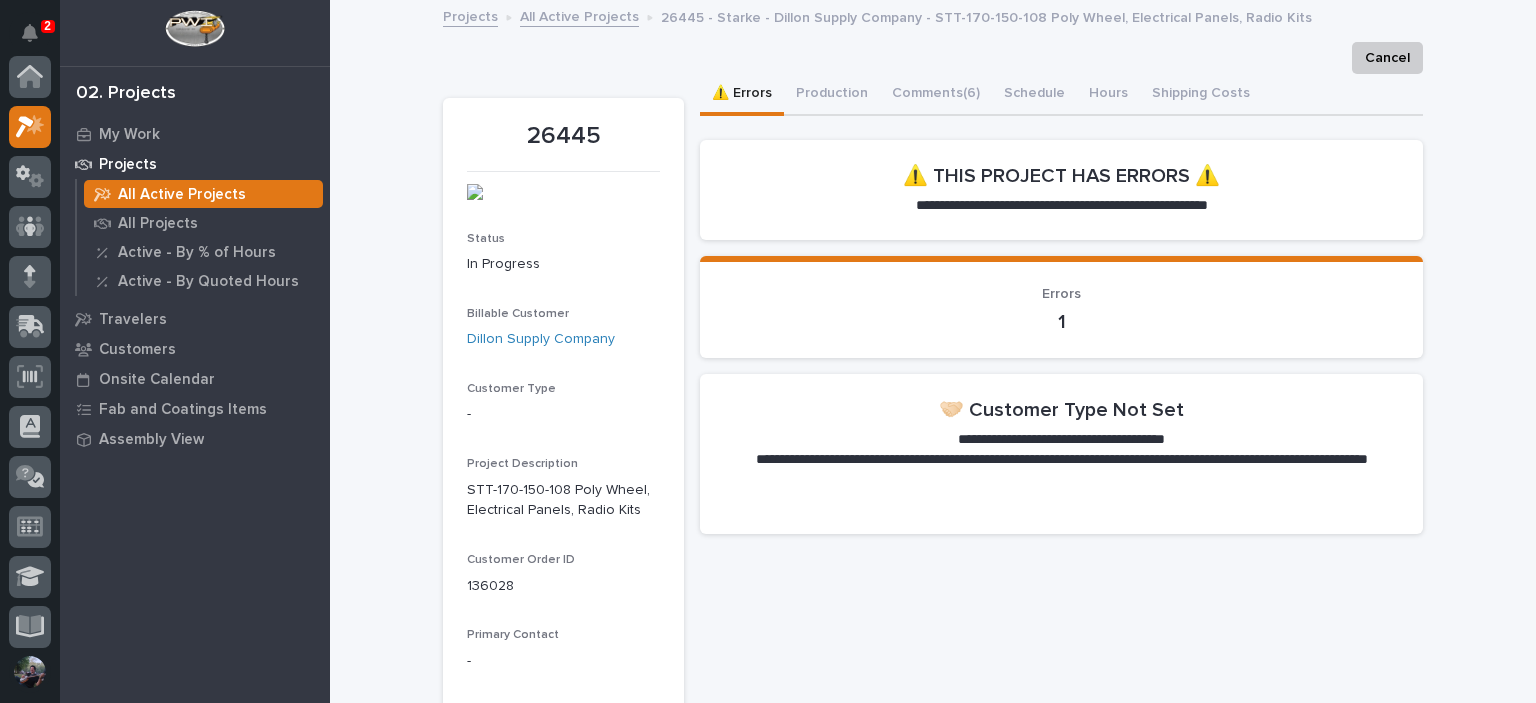 scroll, scrollTop: 0, scrollLeft: 0, axis: both 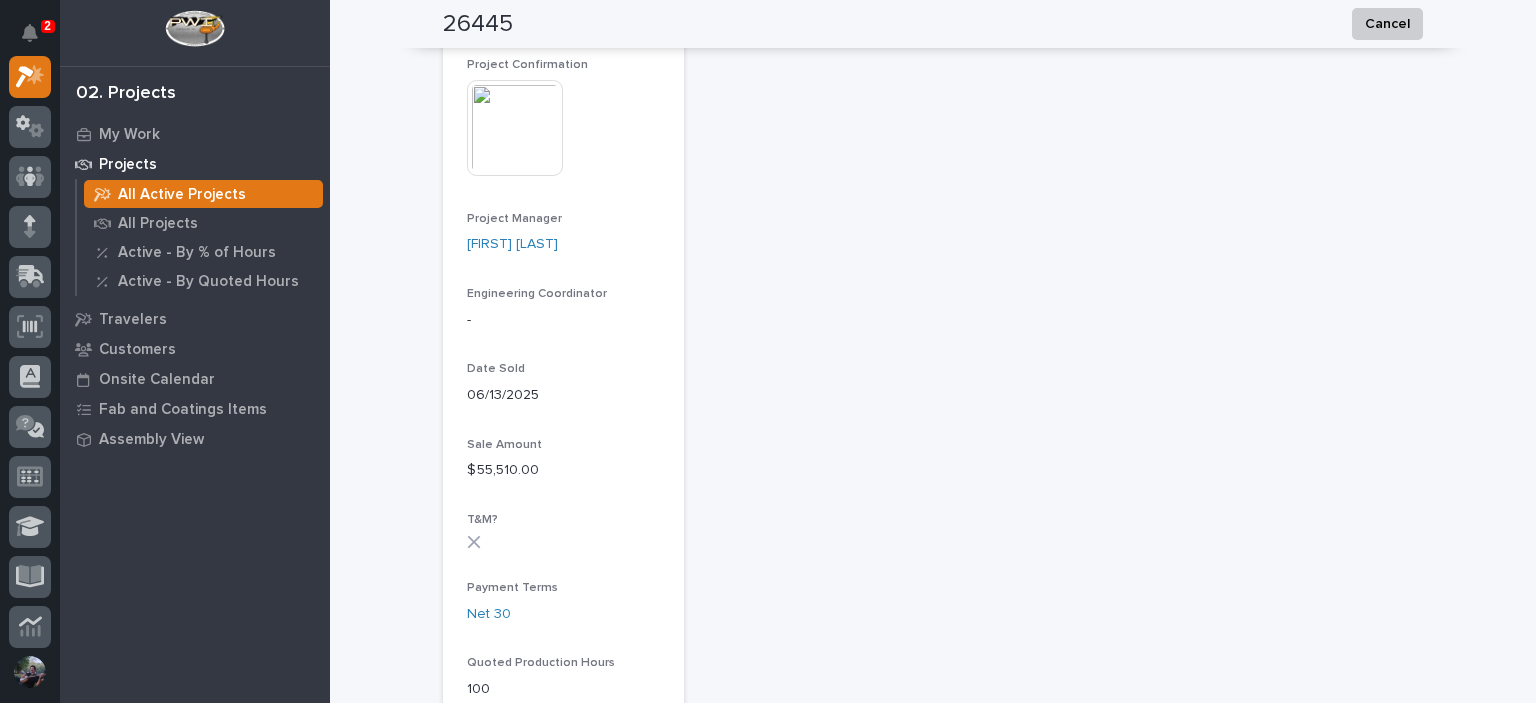 click at bounding box center [515, 128] 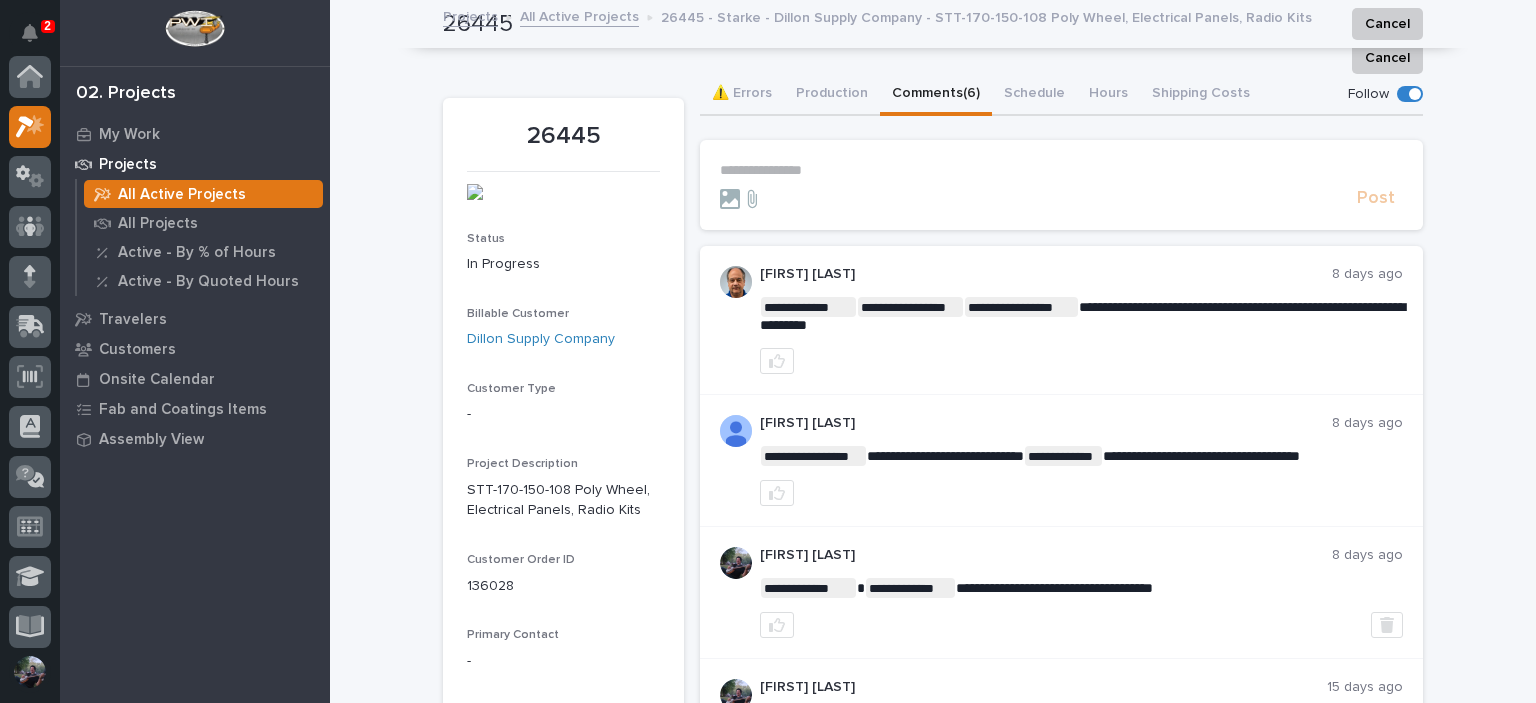 scroll, scrollTop: 0, scrollLeft: 0, axis: both 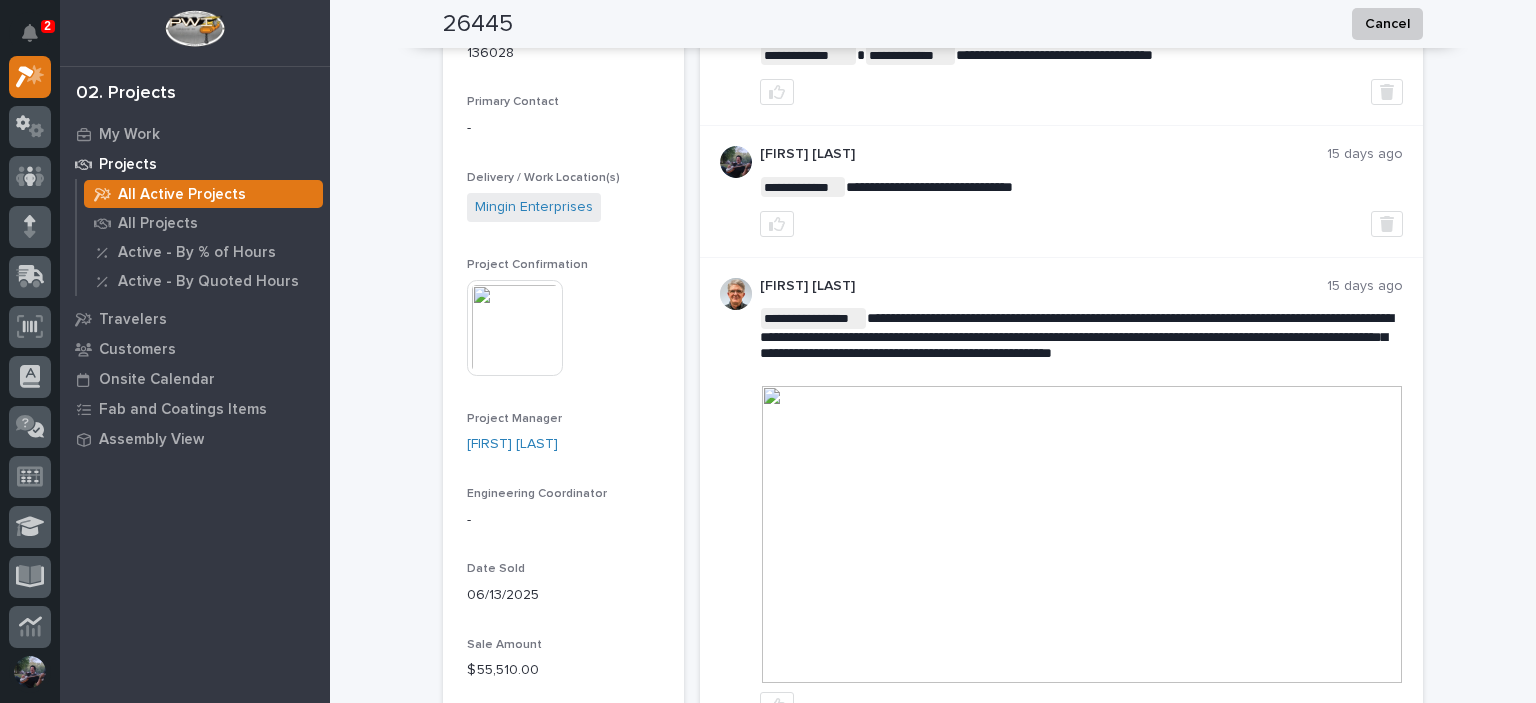 click at bounding box center [1082, 534] 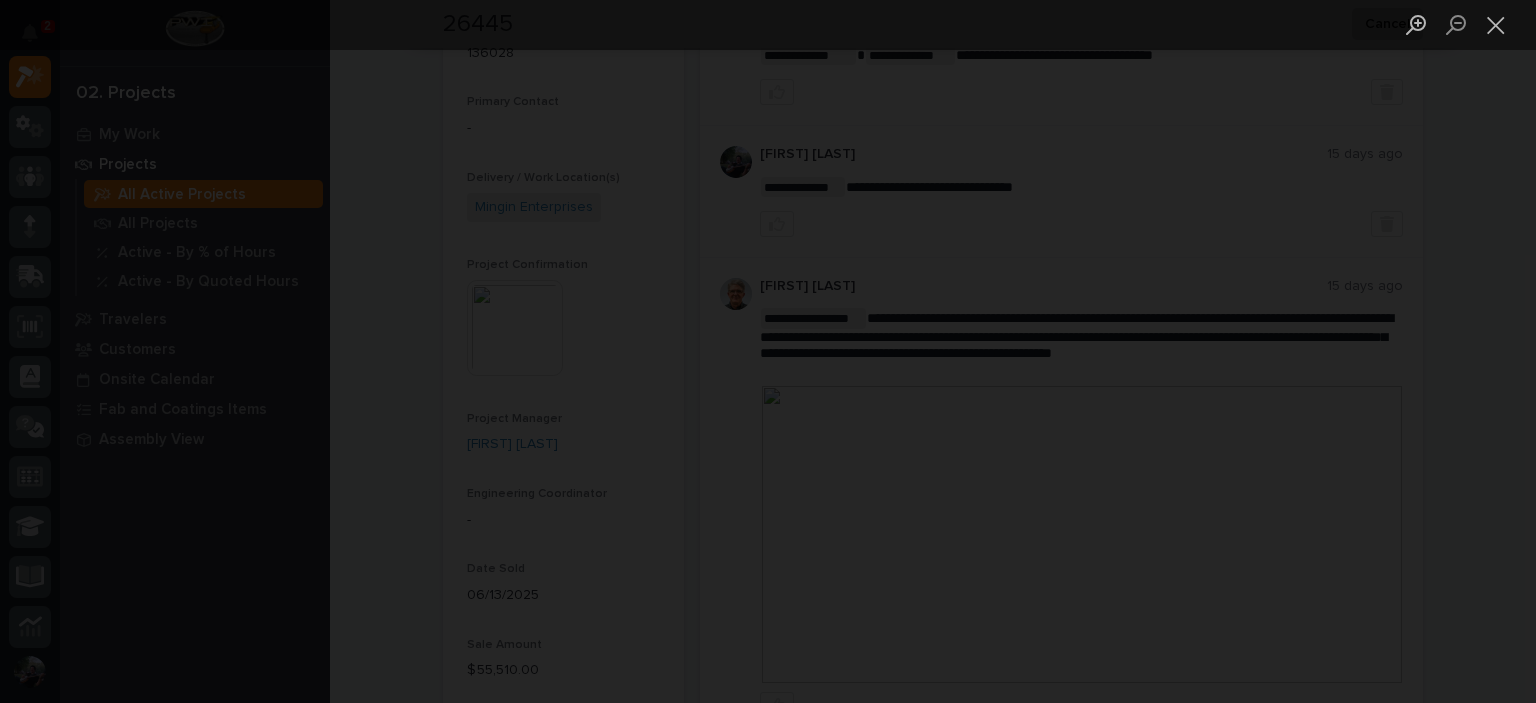 click at bounding box center (768, 351) 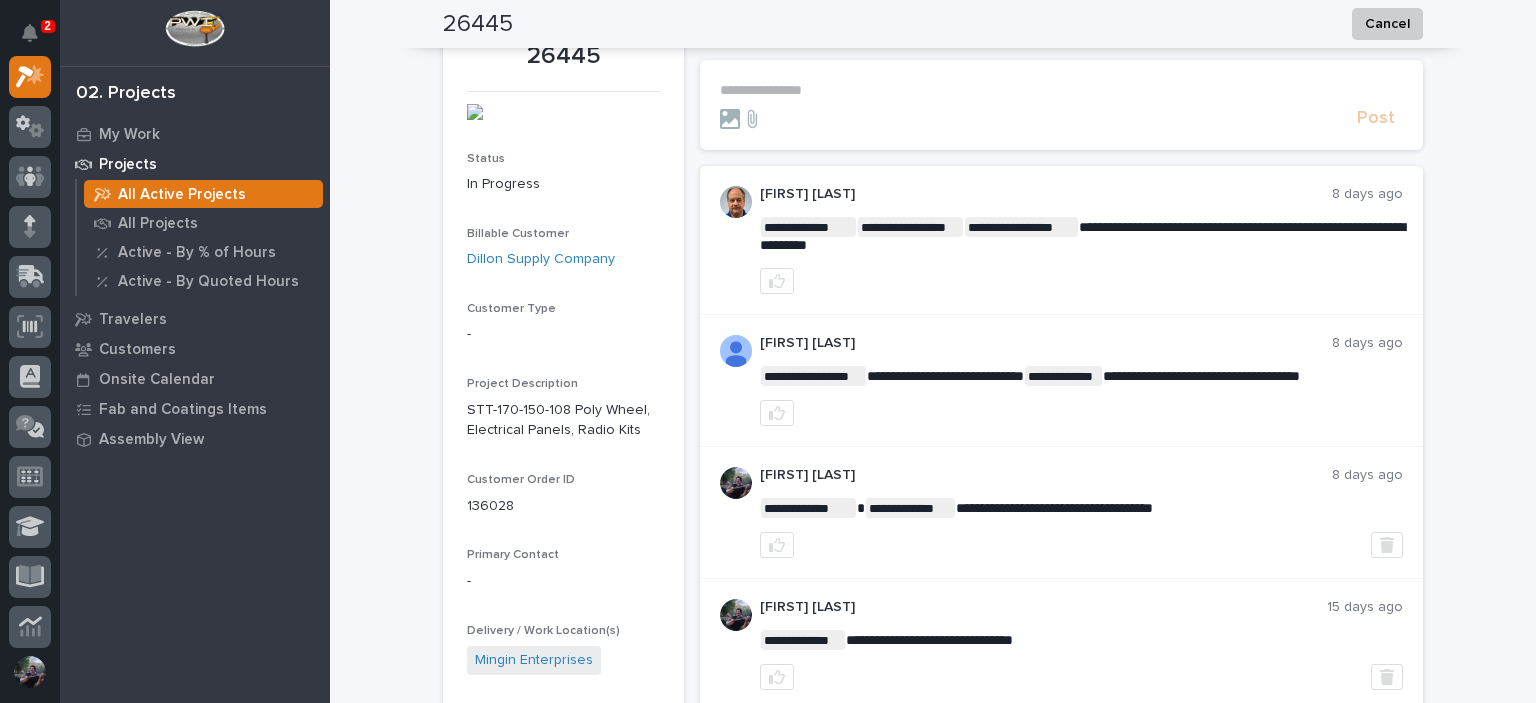 scroll, scrollTop: 0, scrollLeft: 0, axis: both 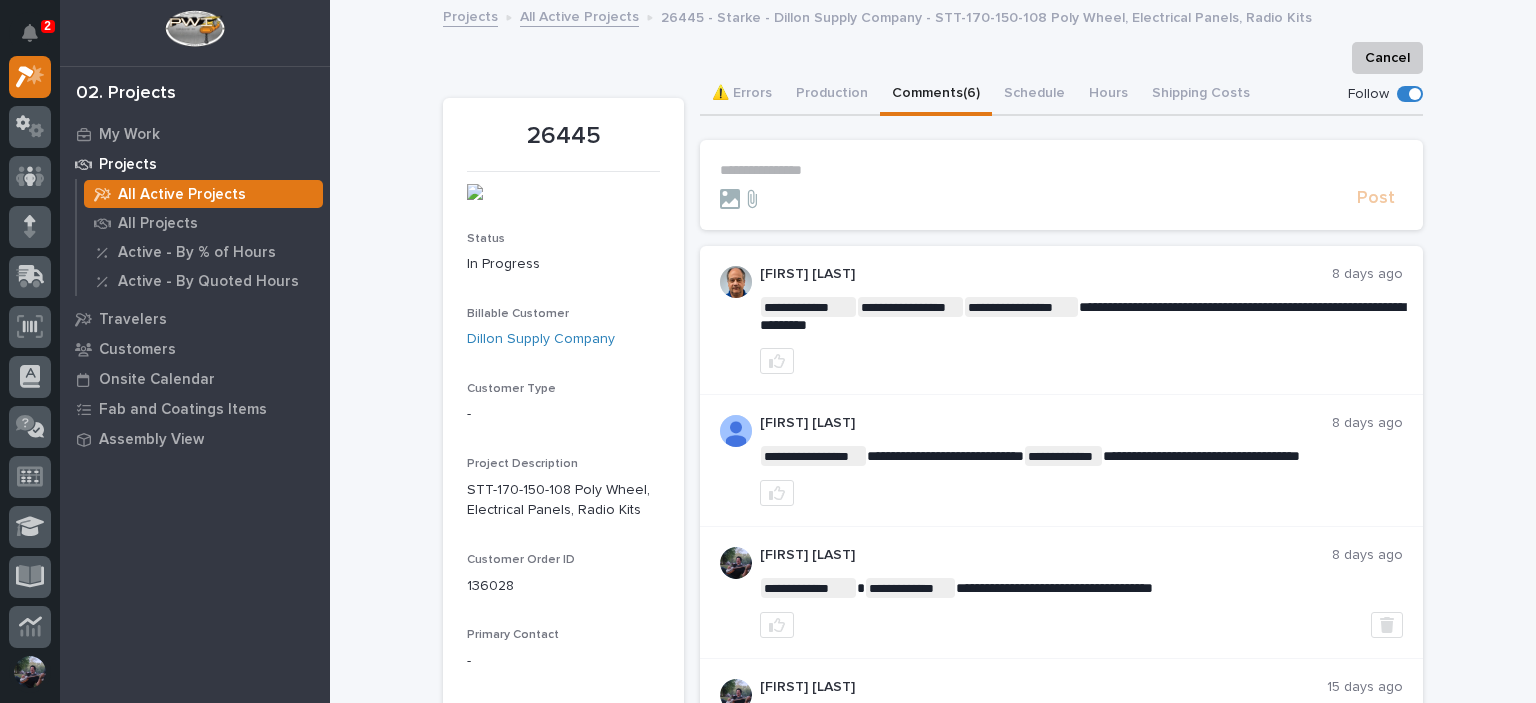 click on "**********" at bounding box center (1061, 170) 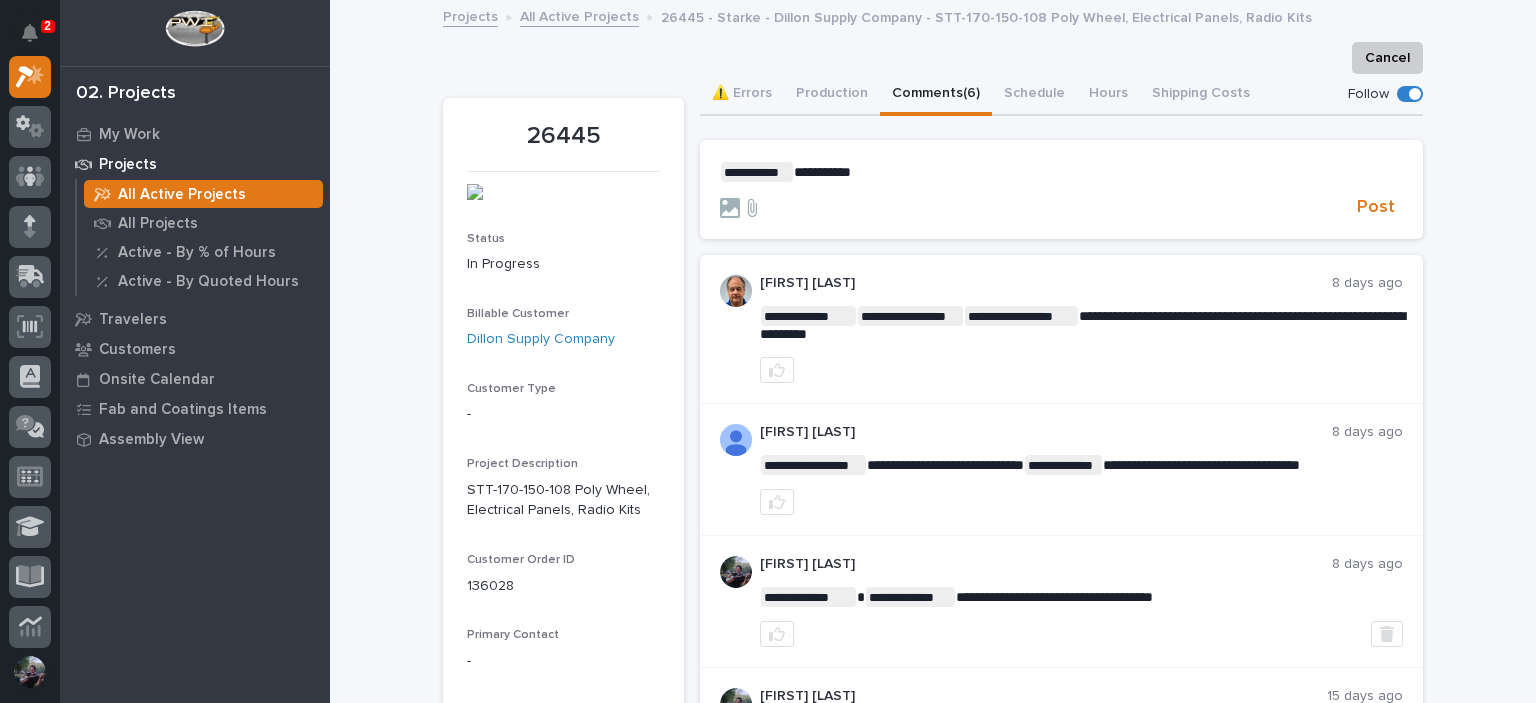 click on "**********" at bounding box center (720, 172) 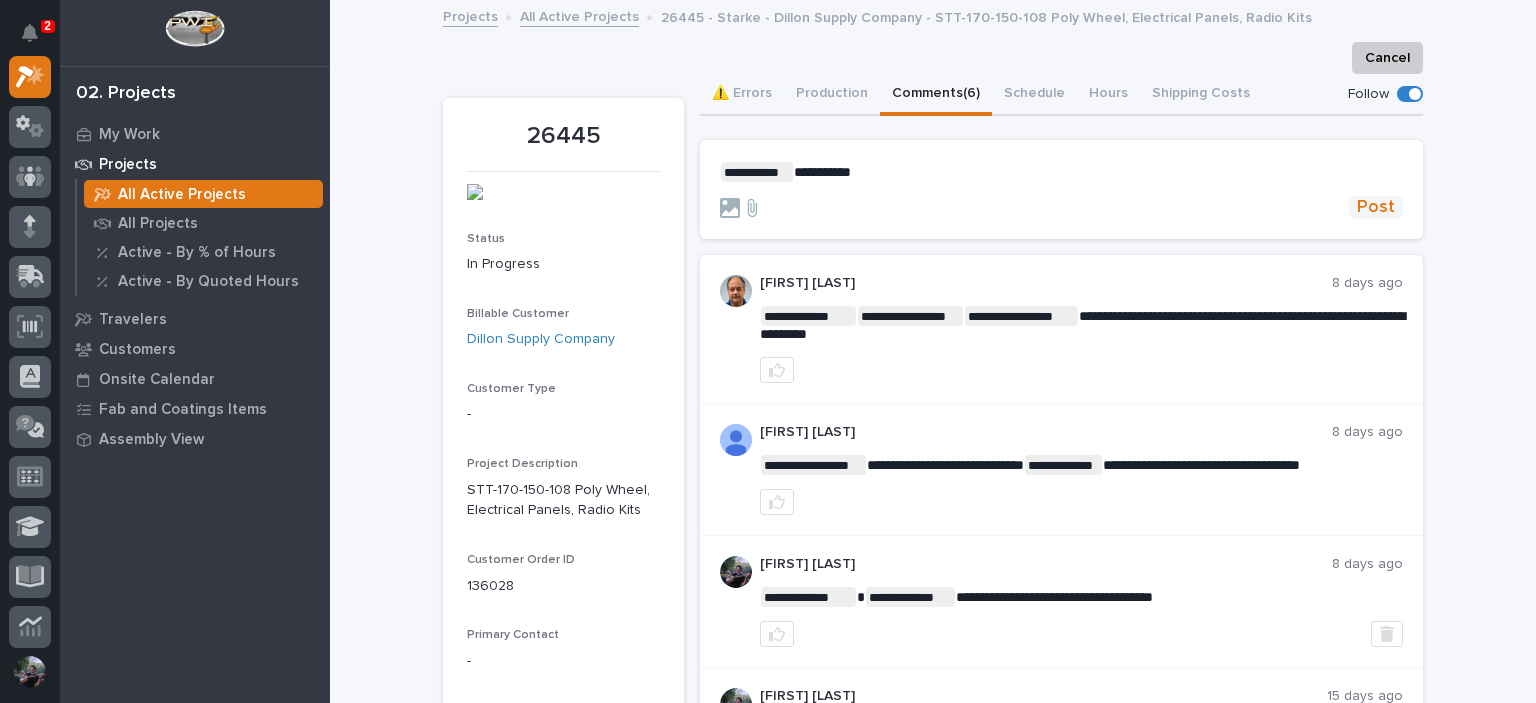 click on "Post" at bounding box center [1376, 207] 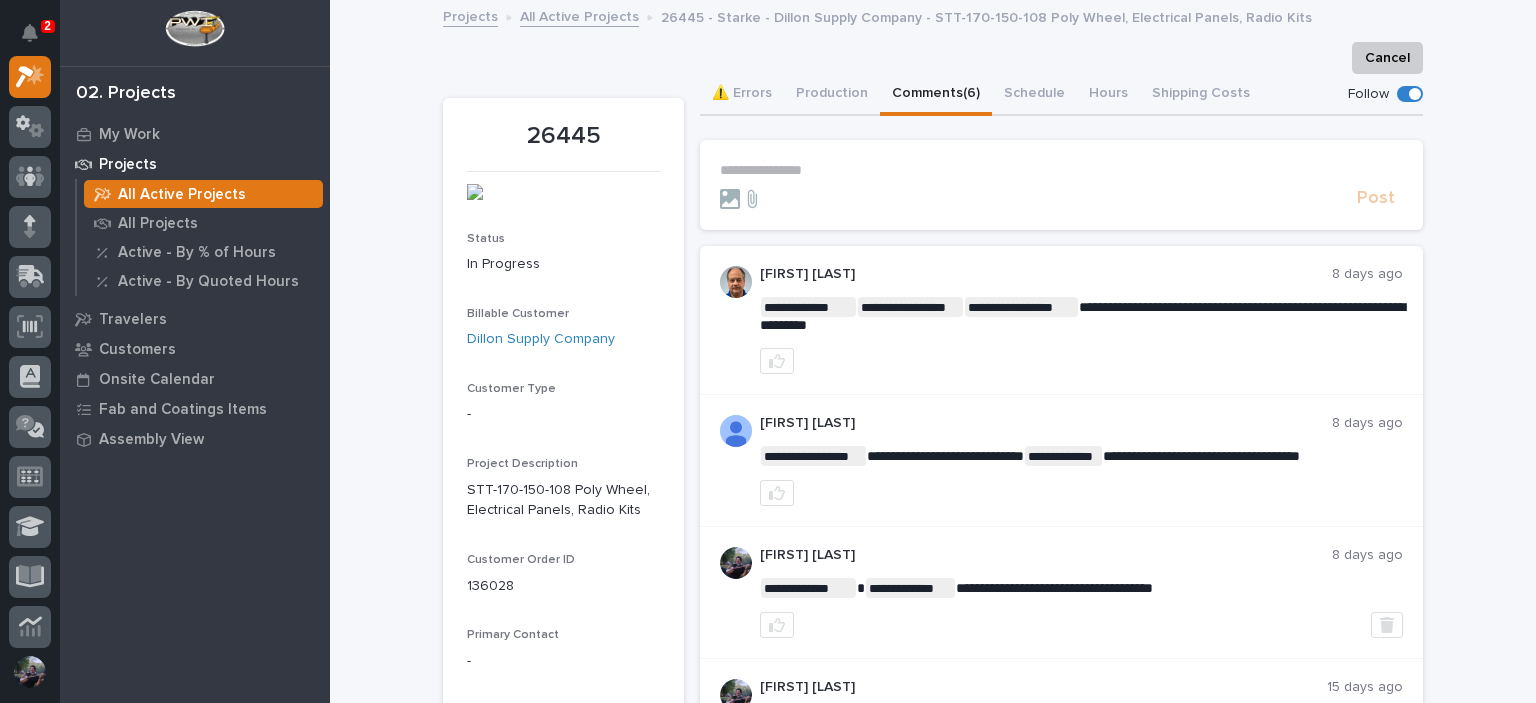 click on "**********" at bounding box center (1061, 170) 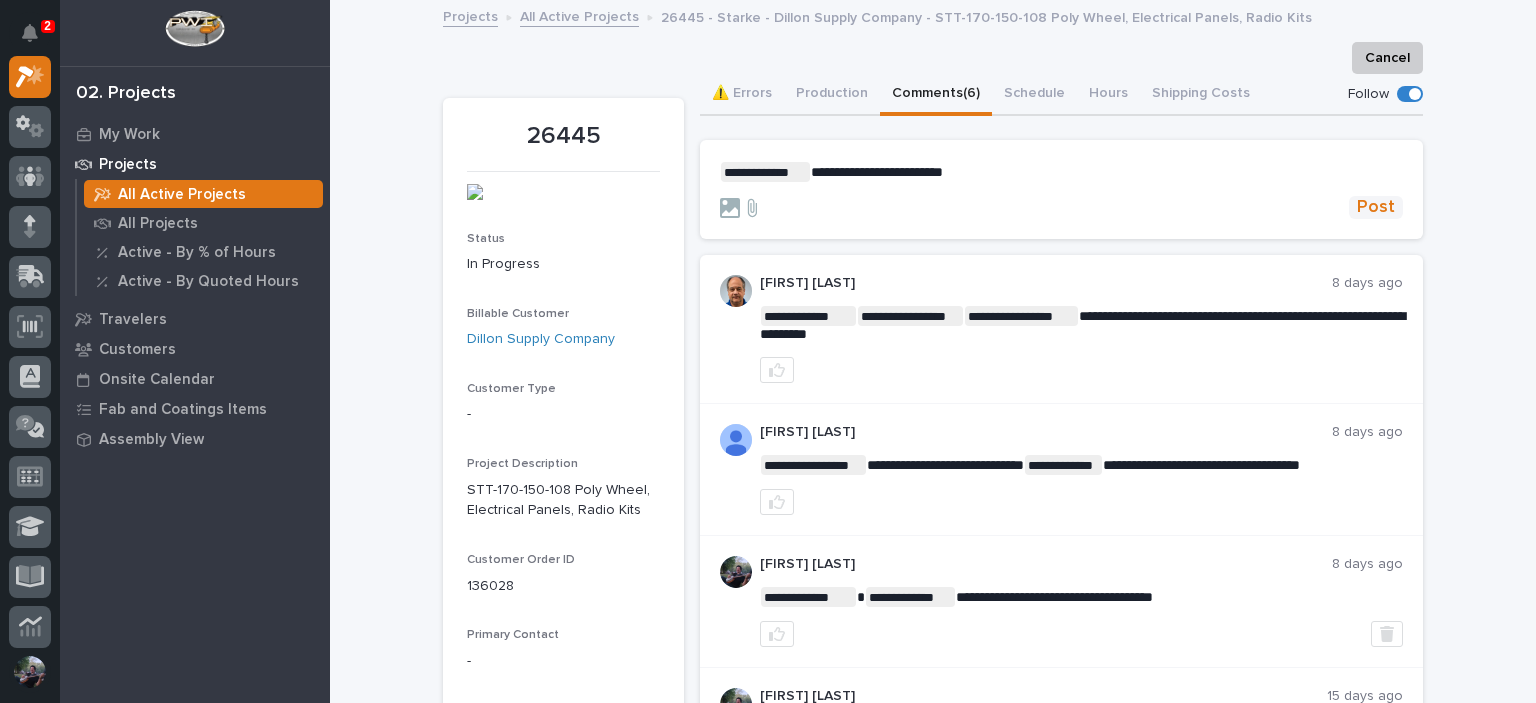 click on "Post" at bounding box center (1376, 207) 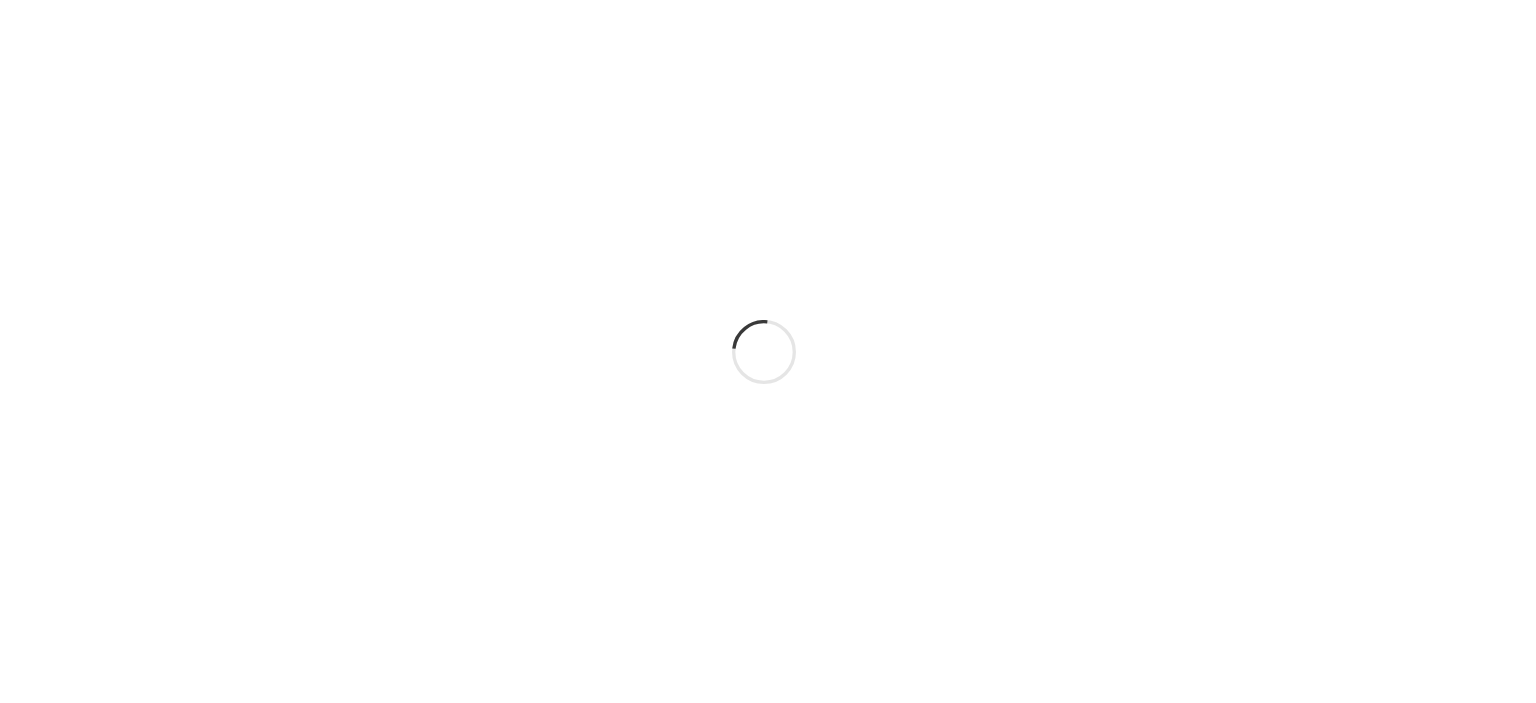 scroll, scrollTop: 0, scrollLeft: 0, axis: both 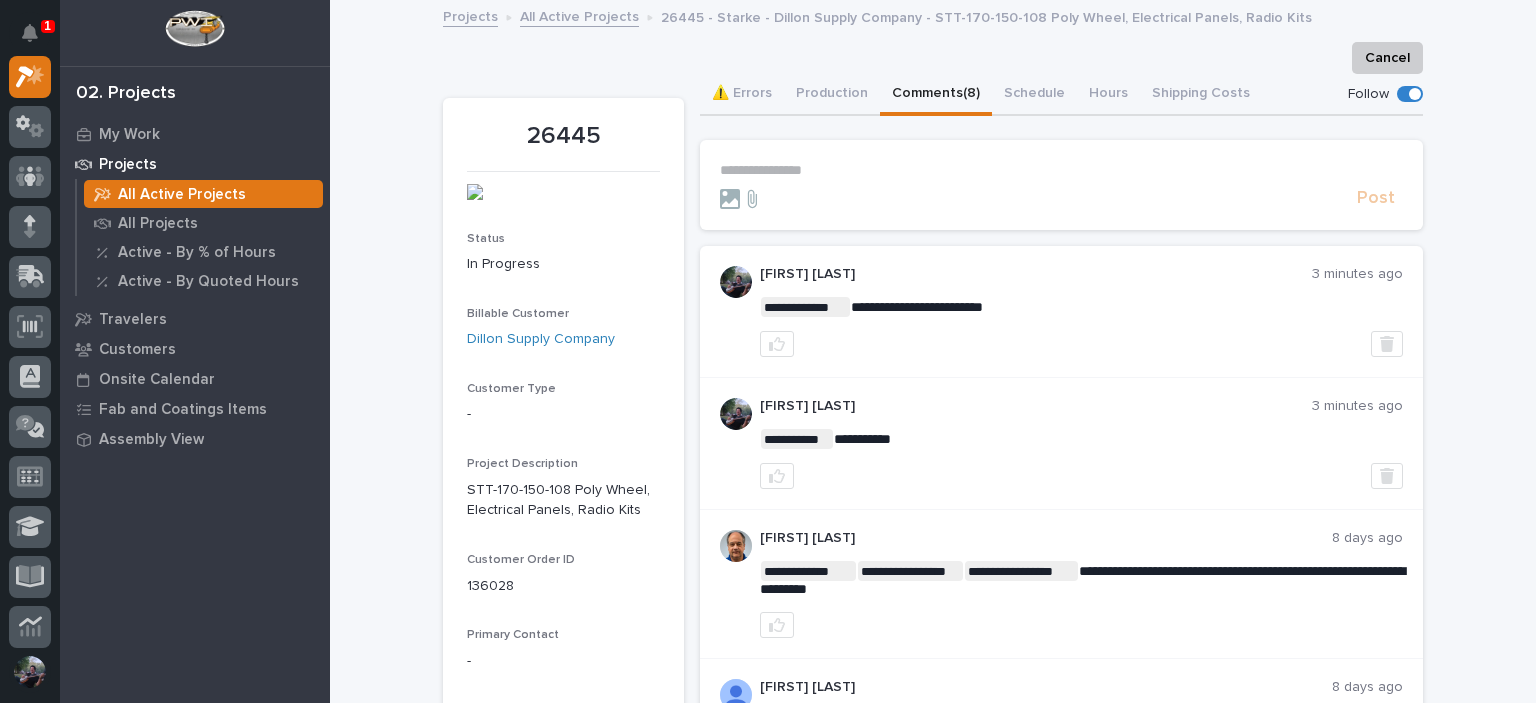 click on "Cancel" at bounding box center [933, 58] 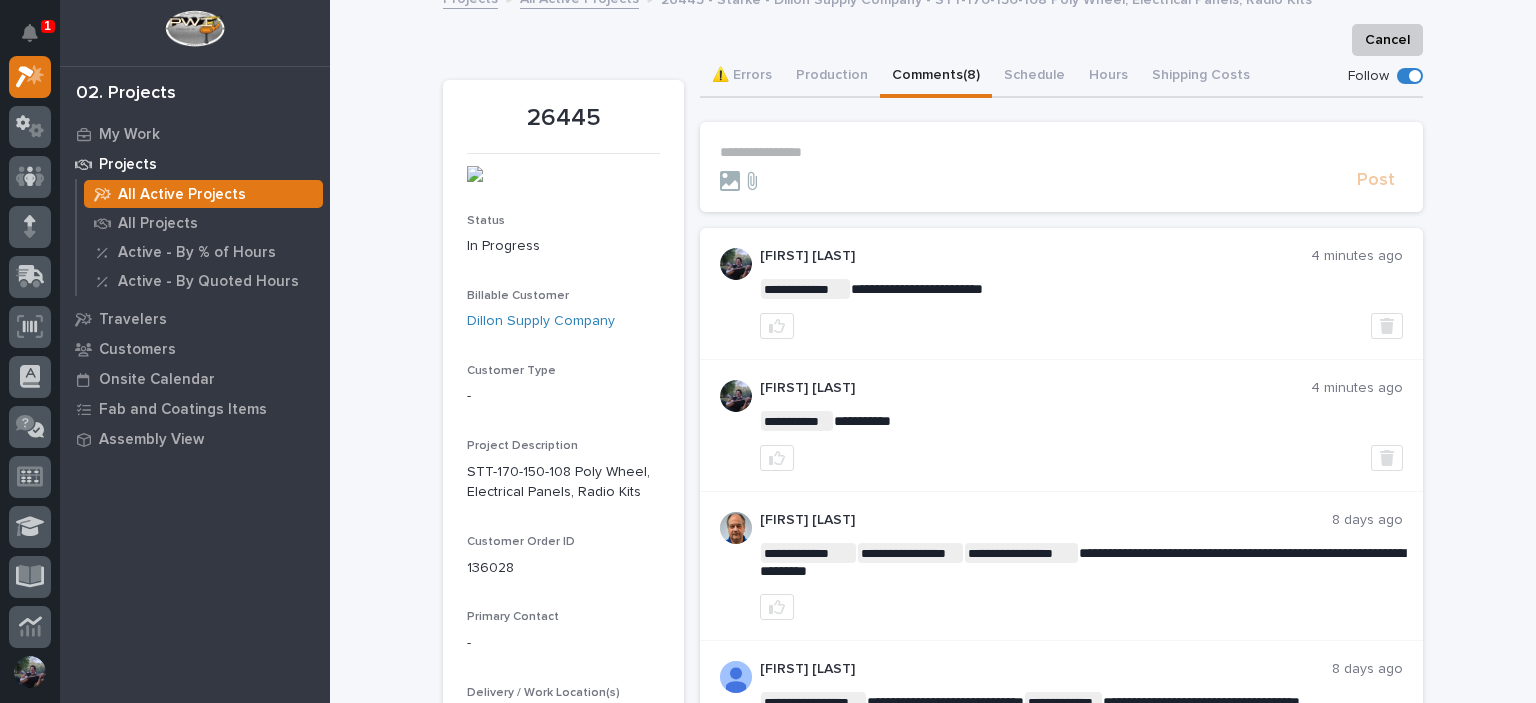 scroll, scrollTop: 0, scrollLeft: 0, axis: both 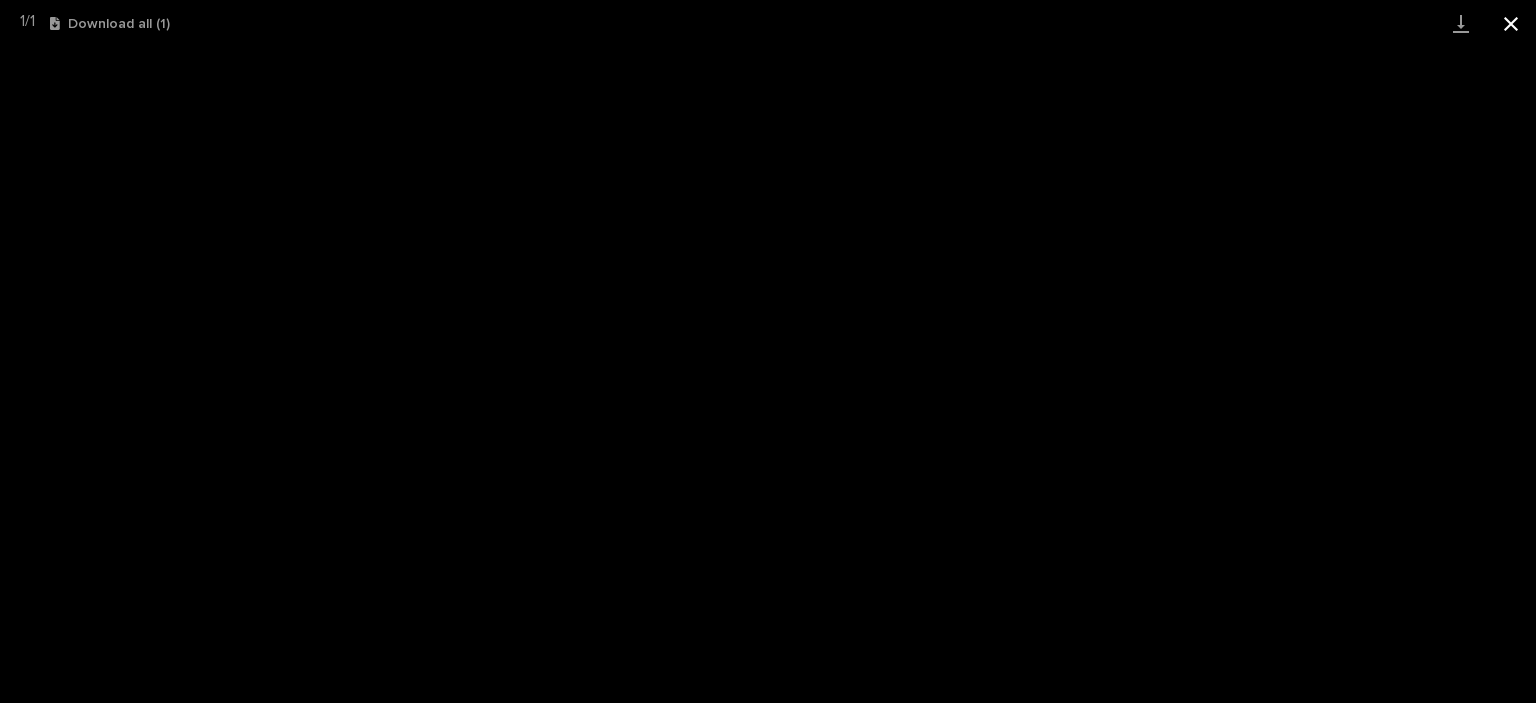 click at bounding box center (1511, 23) 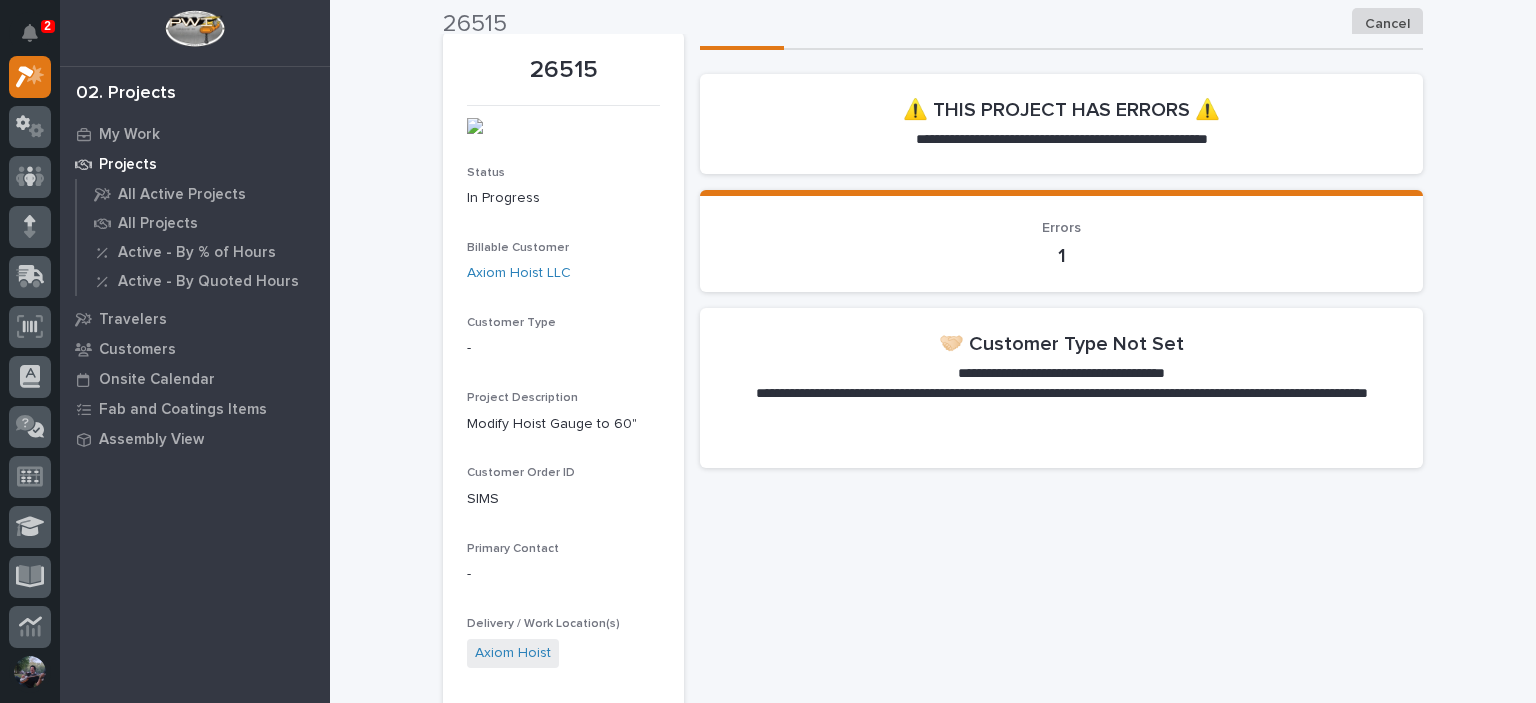 scroll, scrollTop: 0, scrollLeft: 0, axis: both 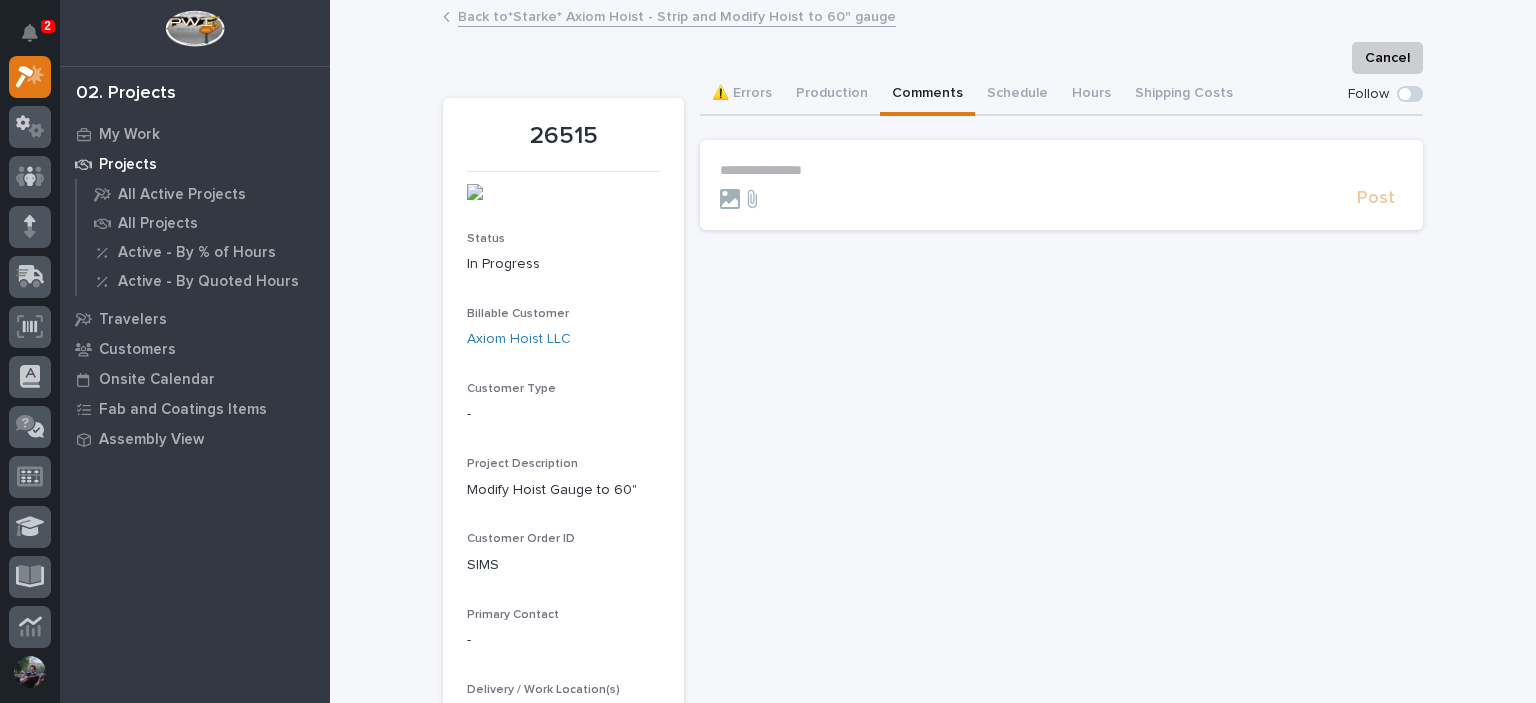 click on "Comments" at bounding box center (927, 95) 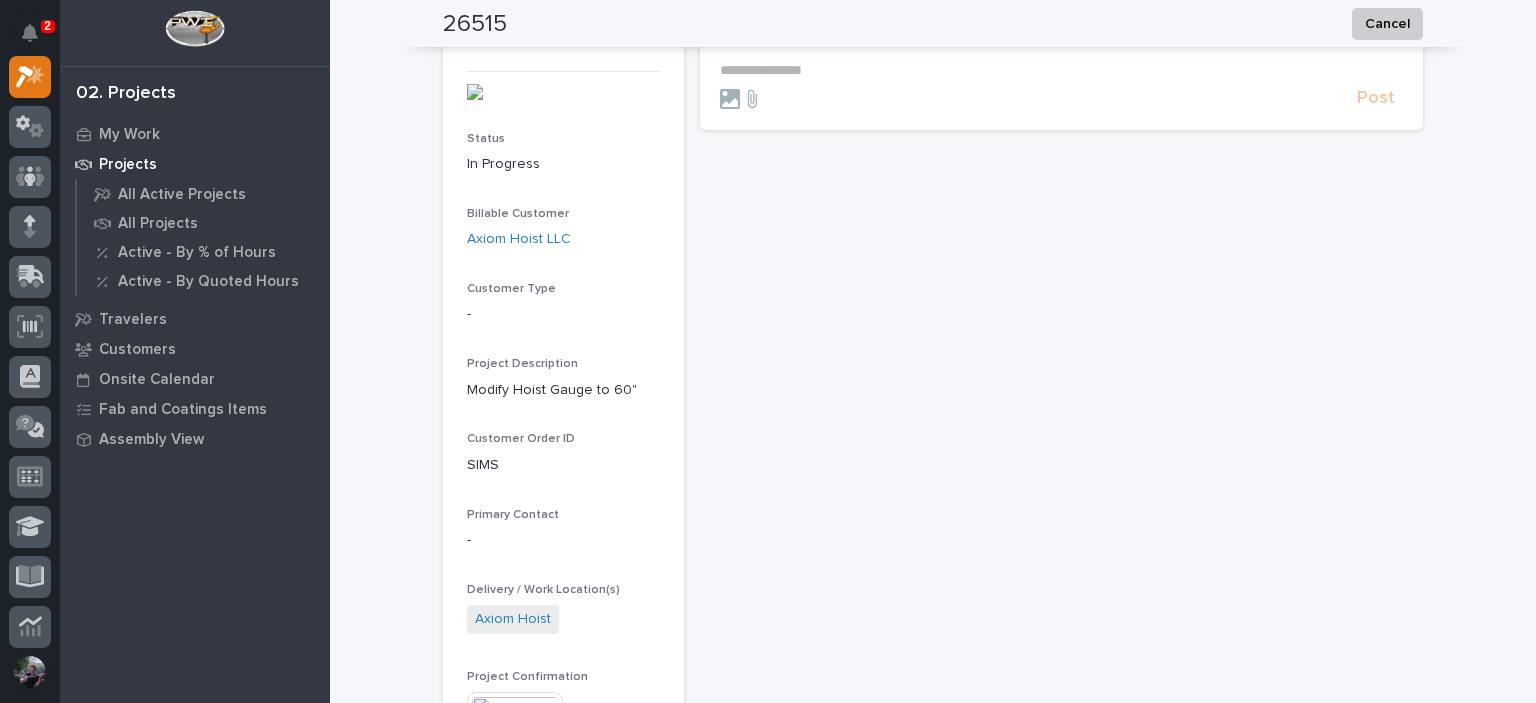 scroll, scrollTop: 0, scrollLeft: 0, axis: both 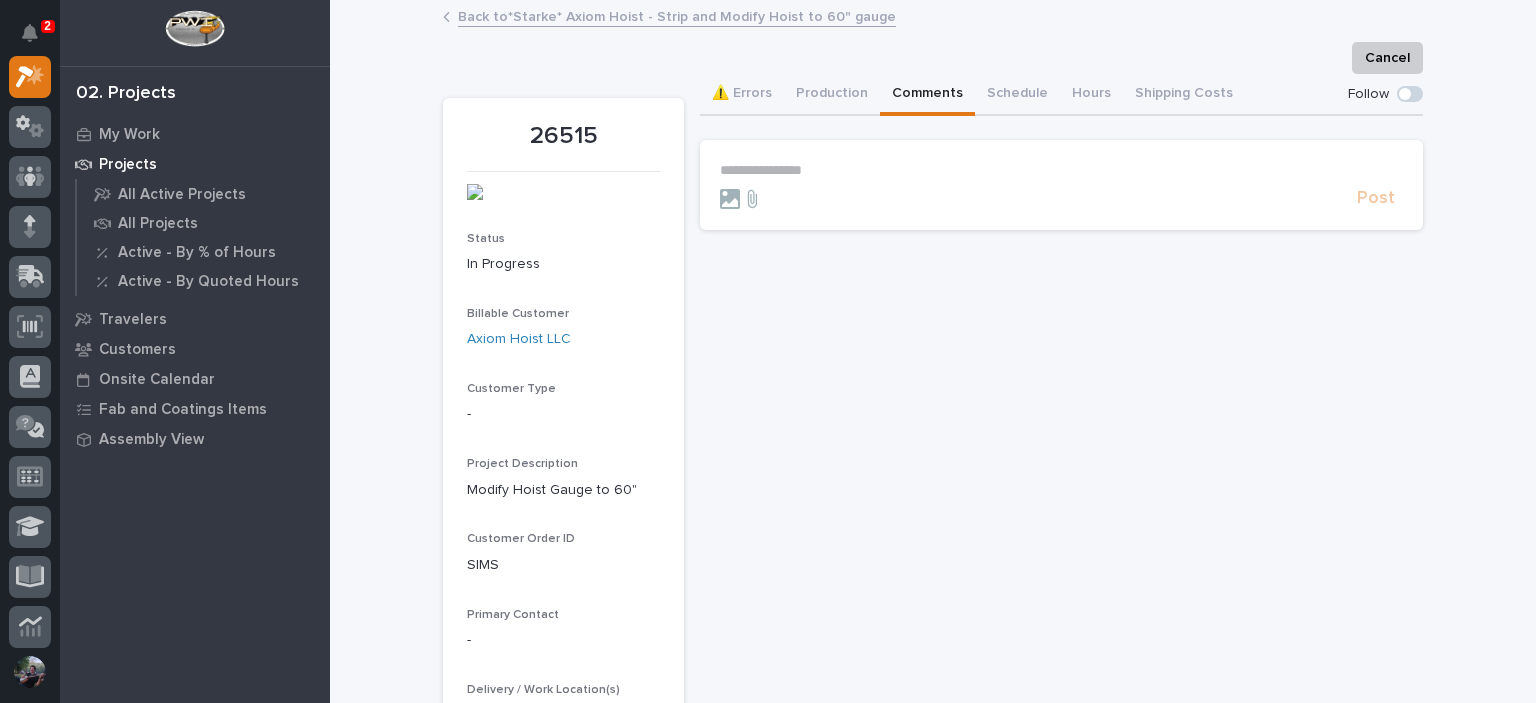 click on "Back to  *Starke* Axiom Hoist - Strip and Modify Hoist to 60" gauge" at bounding box center (677, 15) 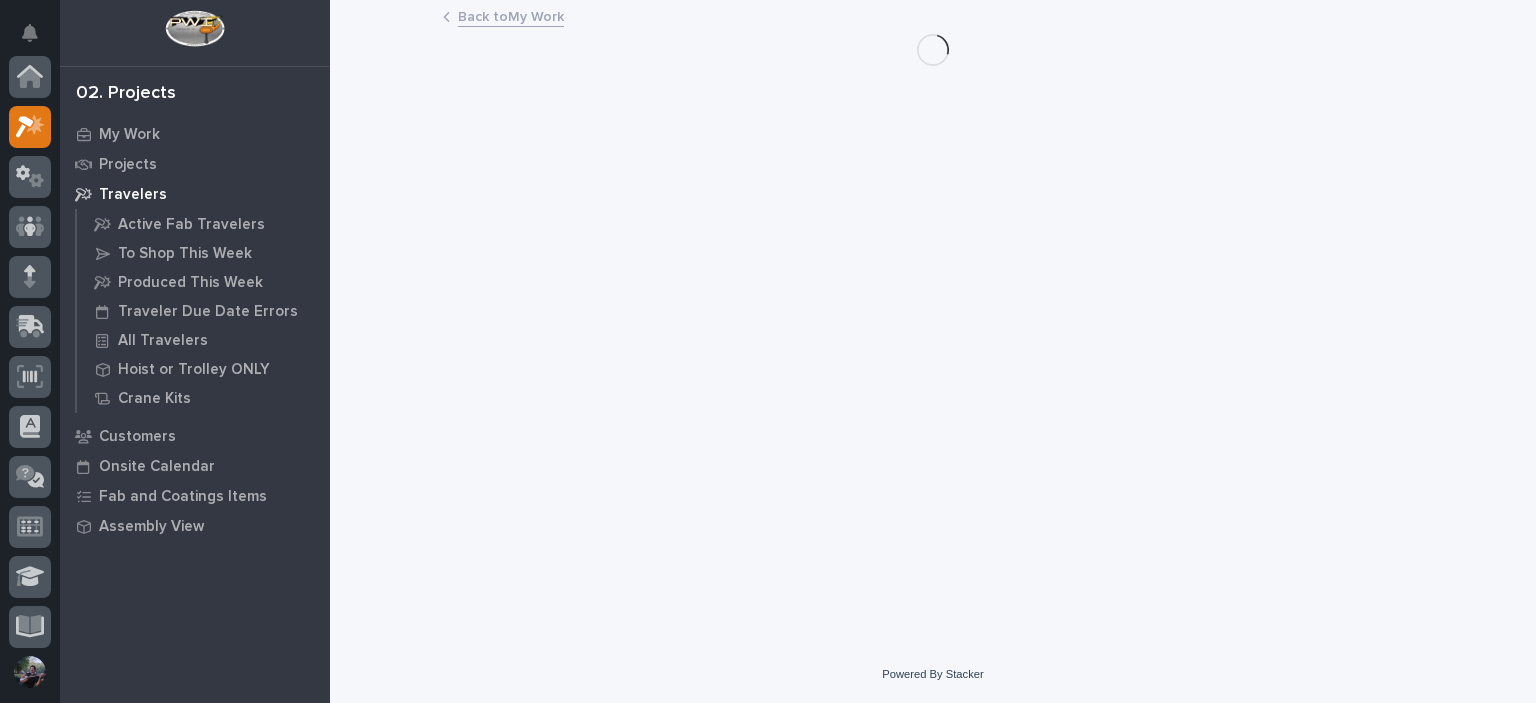 scroll, scrollTop: 50, scrollLeft: 0, axis: vertical 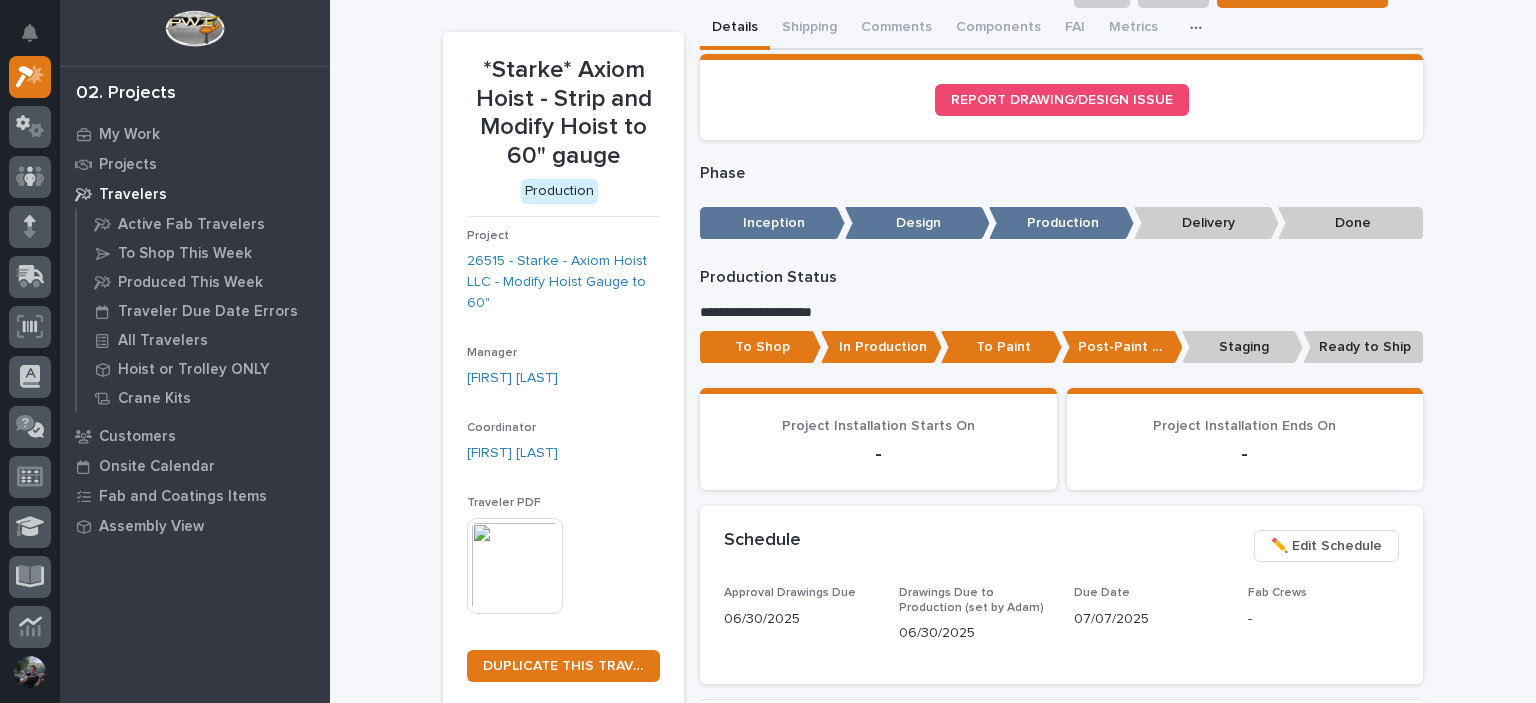 click on "Staging" at bounding box center [1242, 347] 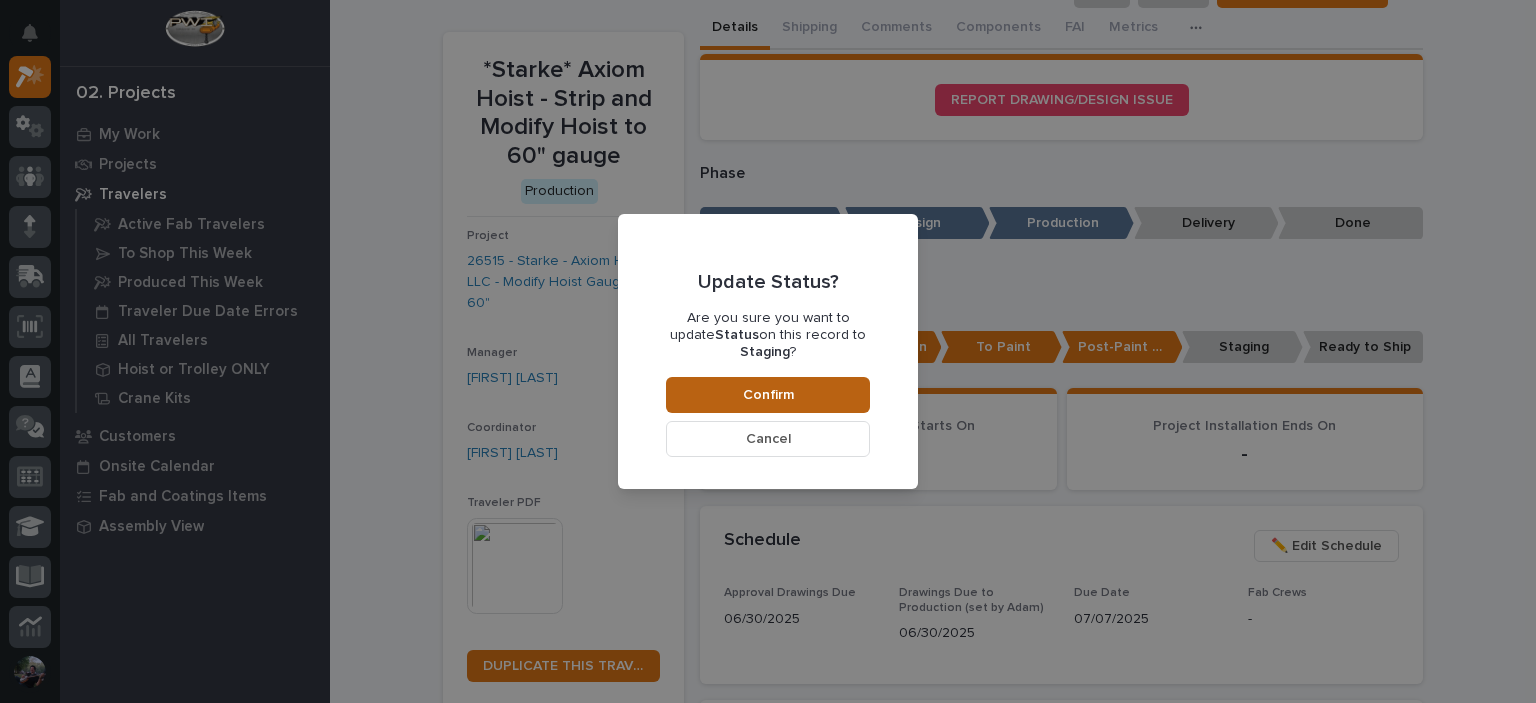 click on "Confirm" at bounding box center (768, 395) 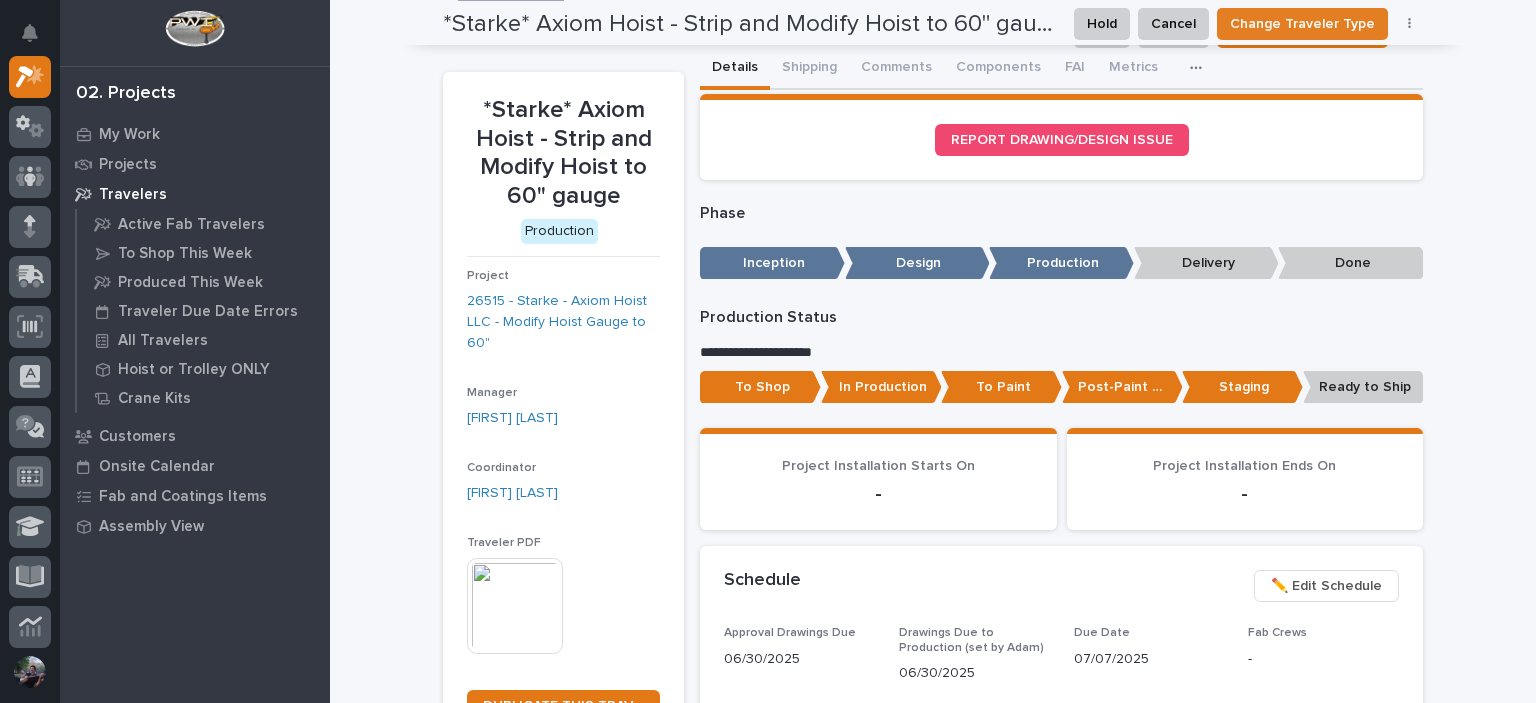 scroll, scrollTop: 0, scrollLeft: 0, axis: both 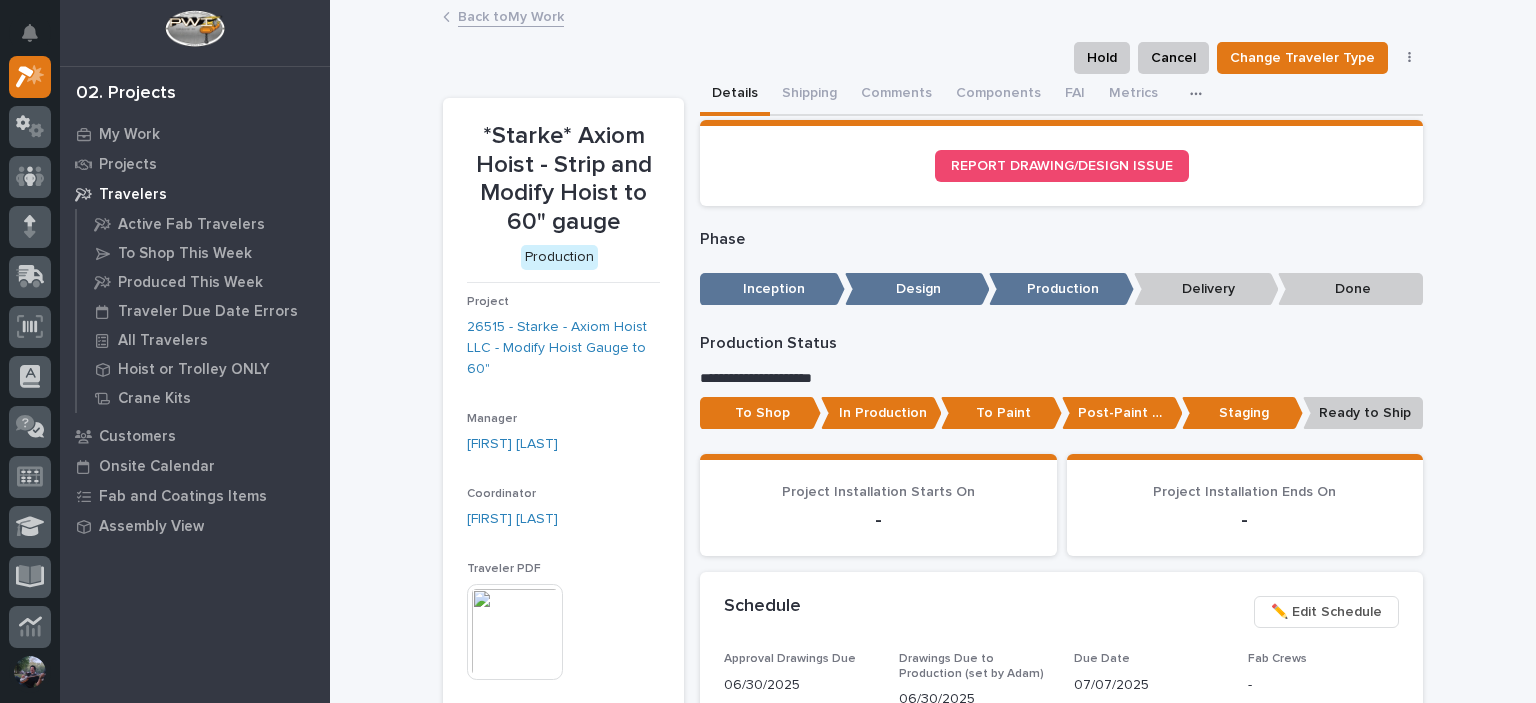 click on "Back to  My Work" at bounding box center [511, 15] 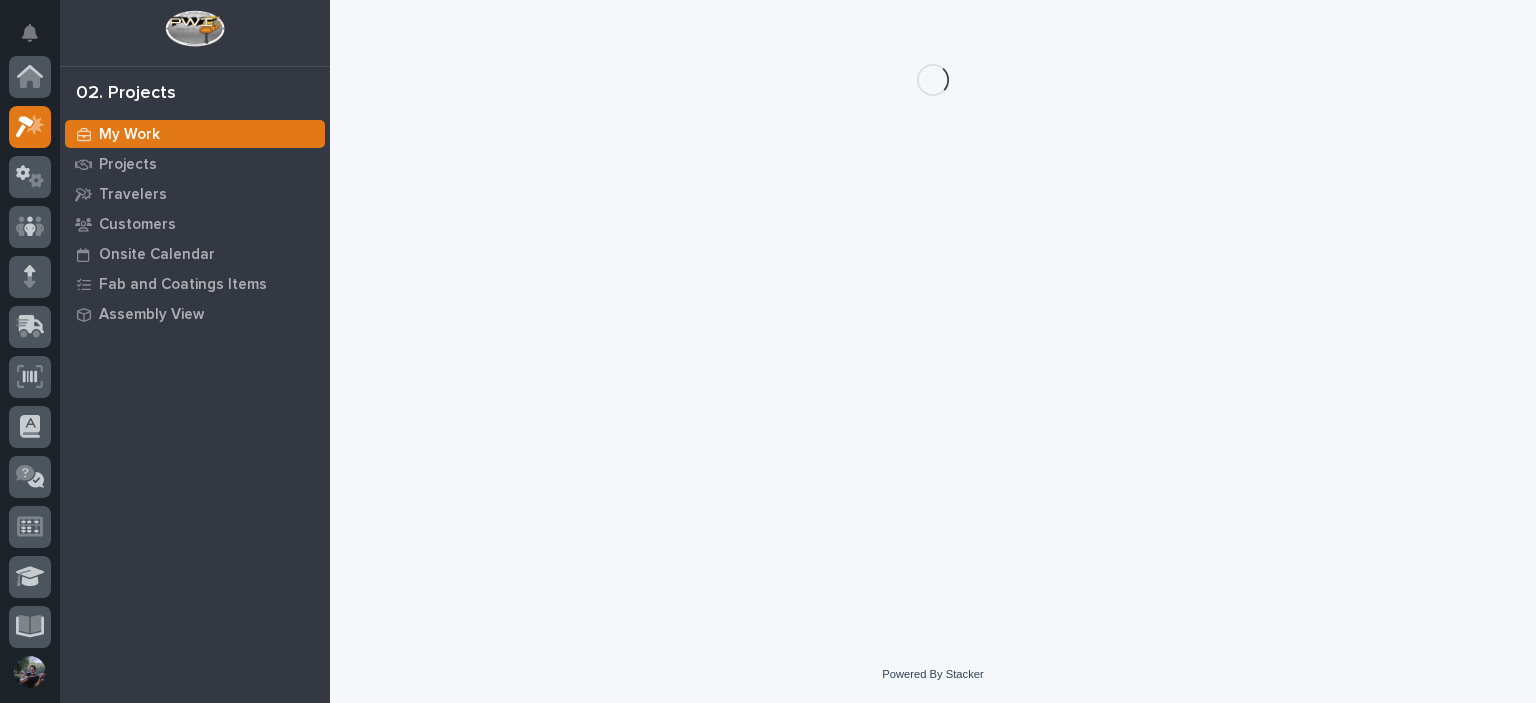 scroll, scrollTop: 50, scrollLeft: 0, axis: vertical 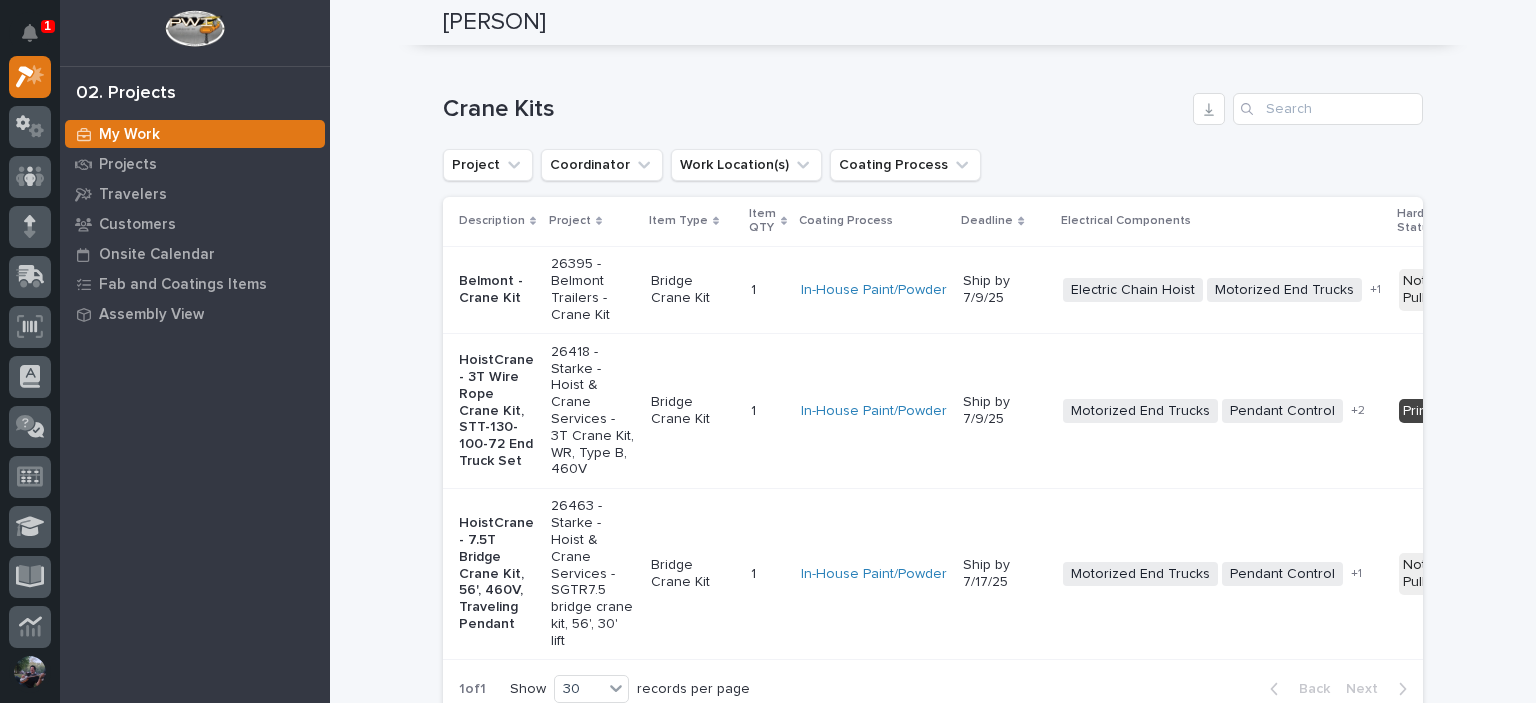 click on "Description Project Item Type Item QTY Coating Process Deadline Electrical Components Hardware Status Belmont - Crane Kit 26395 - Belmont Trailers - Crane Kit Bridge Crane Kit 1 1   In-House Paint/Powder   Ship by 7/9/25 Electric Chain Hoist Motorized End Trucks Radio Control + 1 Not Pulled 🚧 Staging → 📦 Ready to Ship → 🔩 Hardware HoistCrane - 3T Wire Rope Crane Kit, STT-130-100-72 End Truck Set 26418 - Starke - Hoist & Crane Services - 3T Crane Kit, WR, Type B, 460V Bridge Crane Kit 1 1   In-House Paint/Powder   Ship by 7/9/25 Motorized End Trucks Pendant Control Specialty/Custom Control Panel Wire Rope Hoist + 2 Printed 🚧 Staging → 📦 Ready to Ship → 🔩 Hardware HoistCrane - 7.5T Bridge Crane Kit, 56', 460V, Traveling Pendant 26463 - Starke - Hoist & Crane Services - SGTR7.5 bridge crane kit, 56', 30' lift Bridge Crane Kit 1 1   In-House Paint/Powder   Ship by 7/17/25 Motorized End Trucks Pendant Control Wire Rope Hoist + 1 Not Pulled 🚧 Staging → 📦 Ready to Ship →" at bounding box center (933, 430) 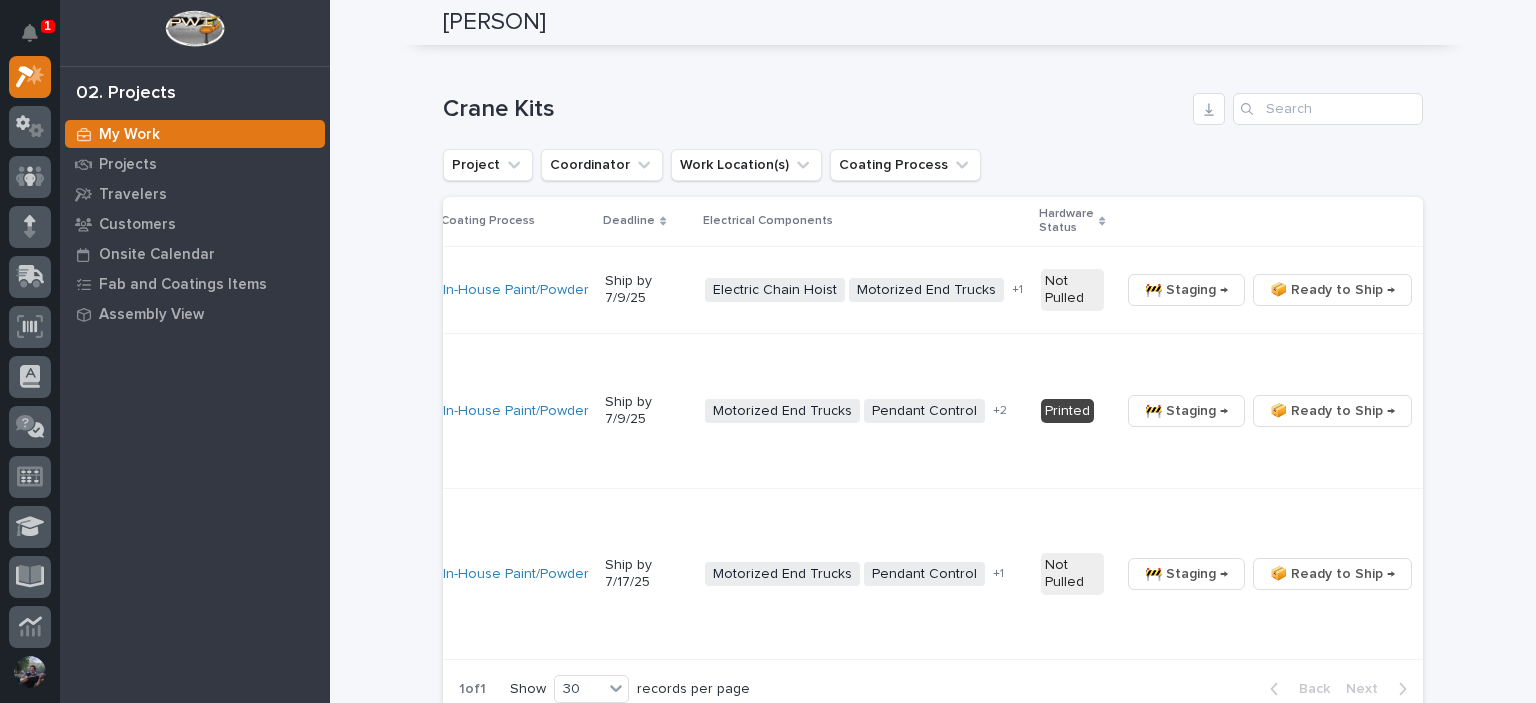 scroll, scrollTop: 0, scrollLeft: 0, axis: both 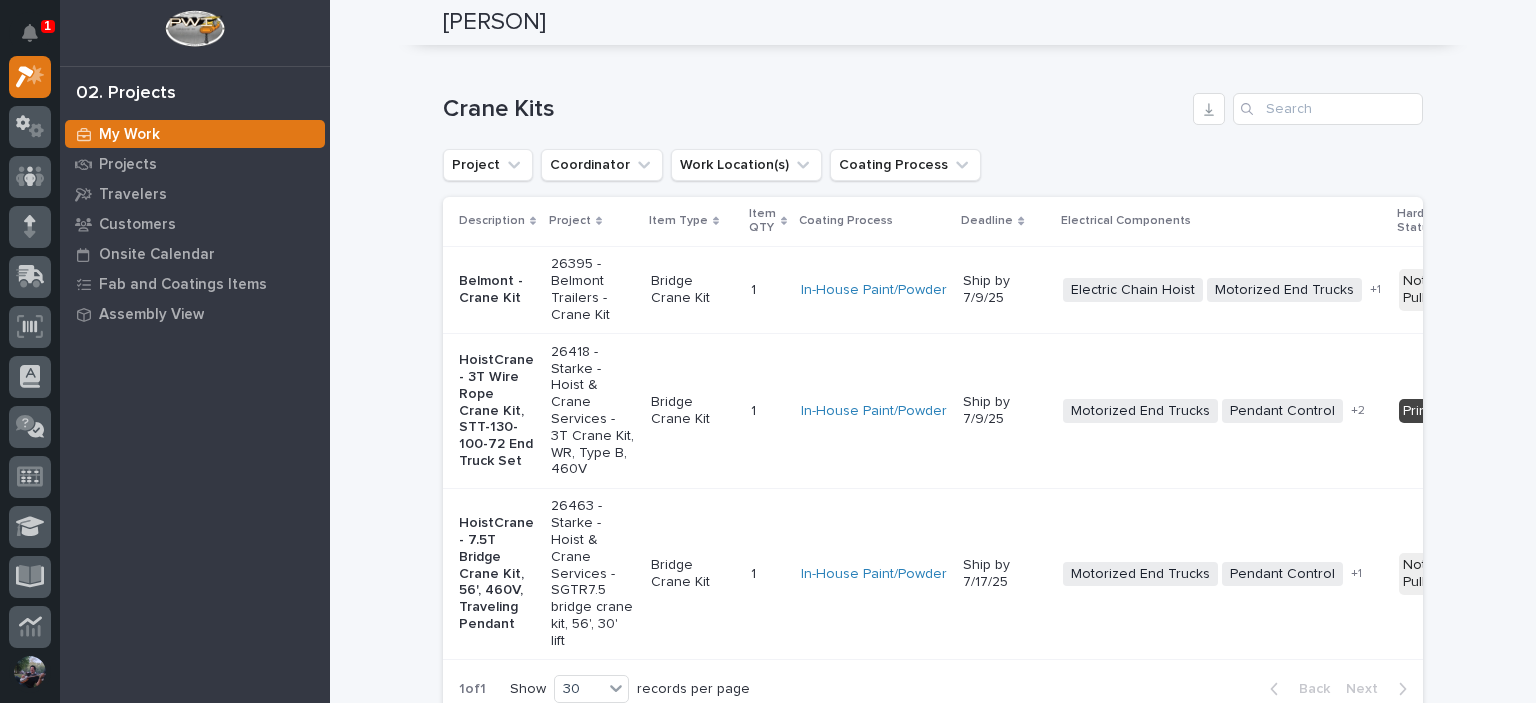 click on "Belmont - Crane Kit" at bounding box center [493, 289] 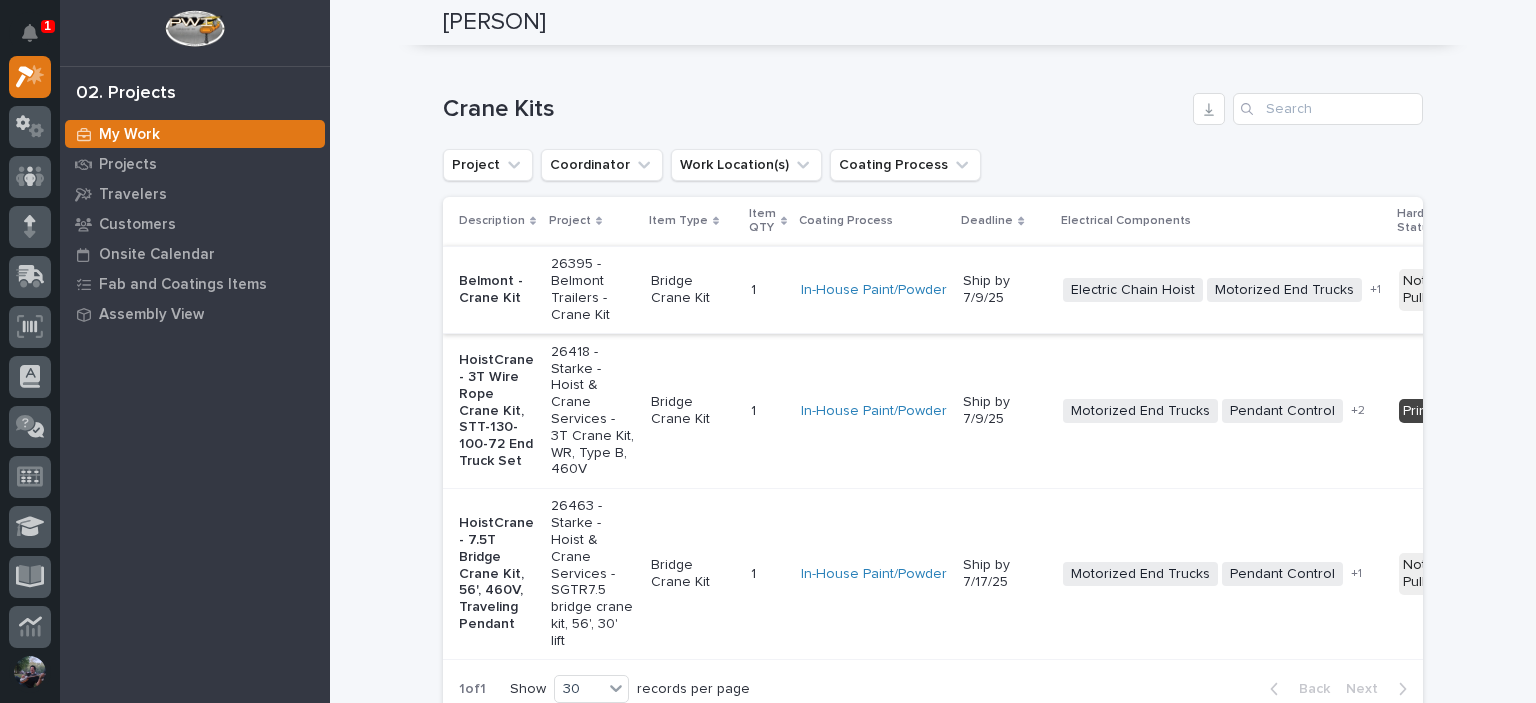 scroll, scrollTop: 0, scrollLeft: 0, axis: both 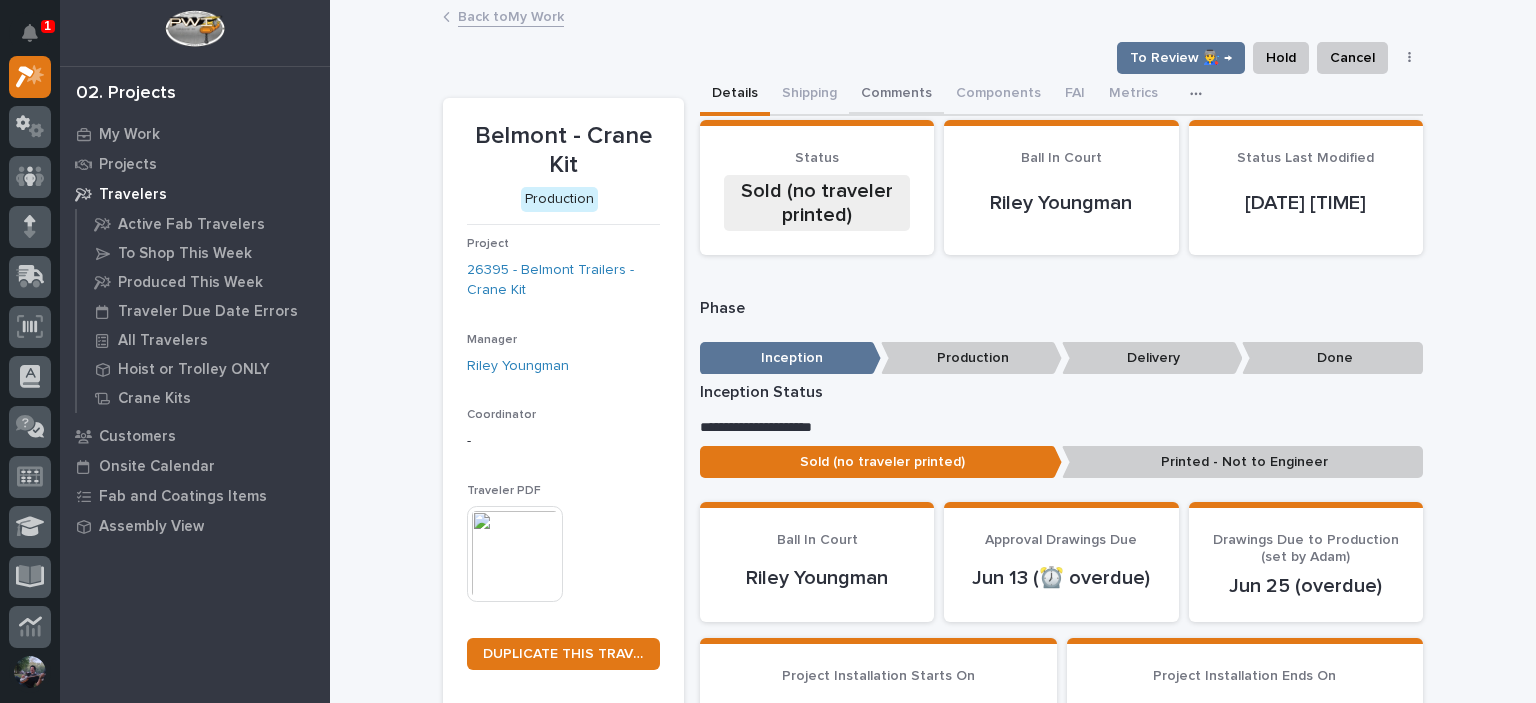 click on "Comments" at bounding box center [896, 95] 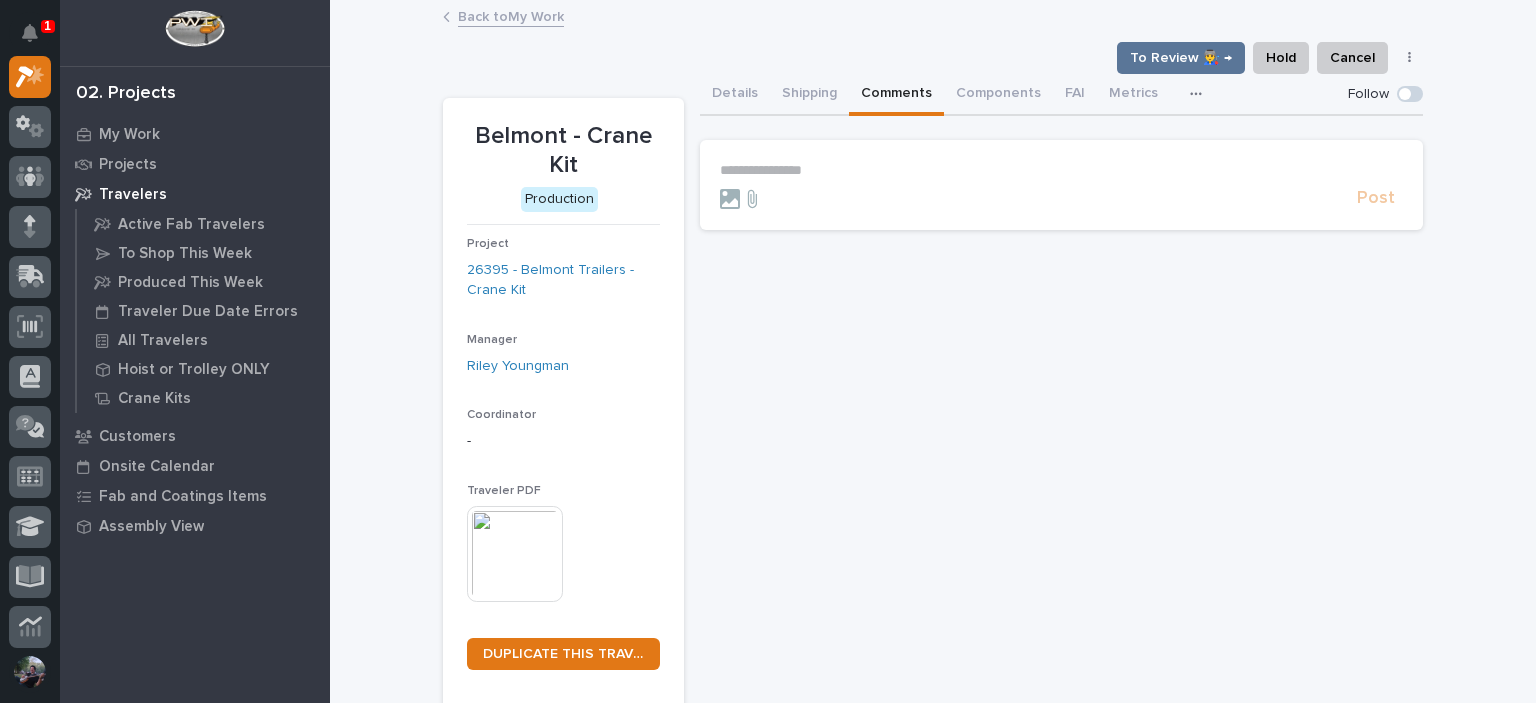 click on "**********" at bounding box center (1061, 170) 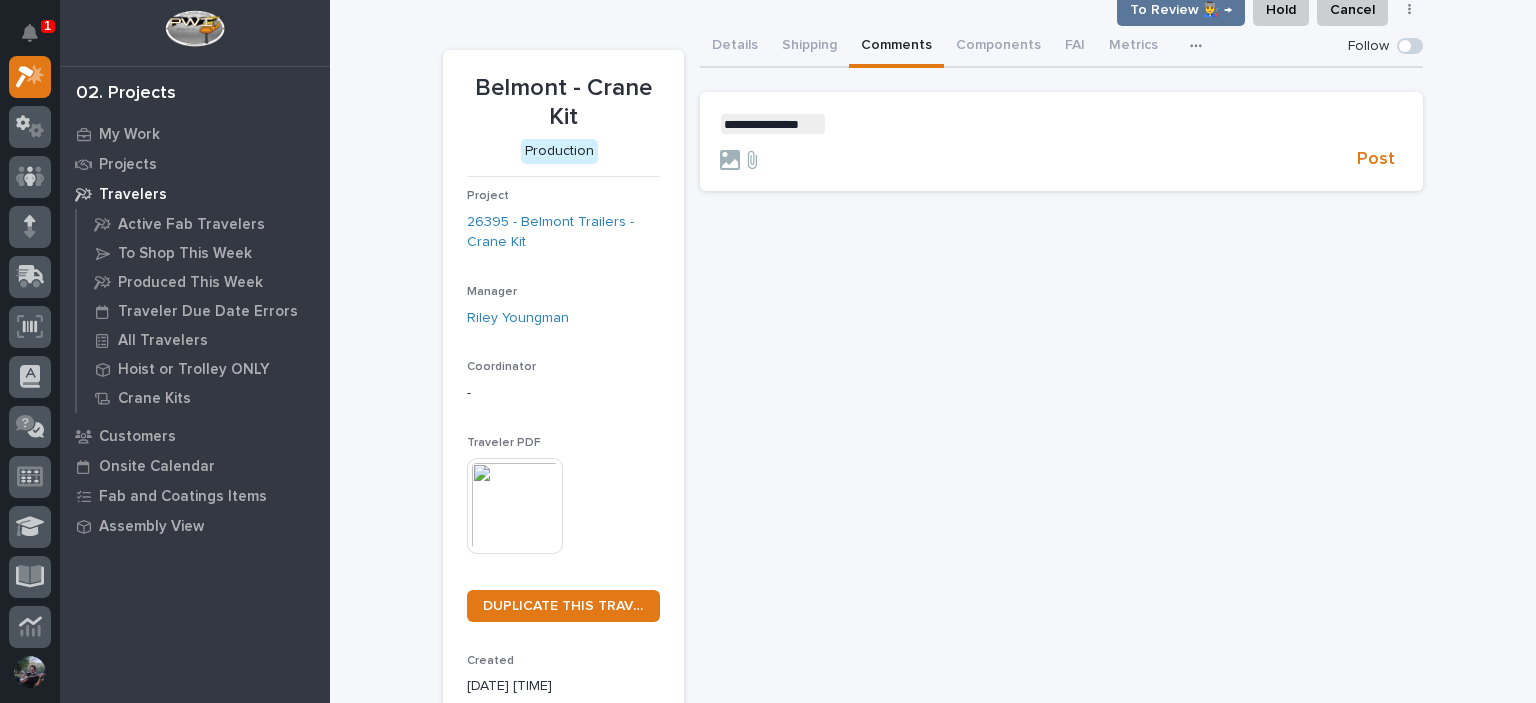 scroll, scrollTop: 0, scrollLeft: 0, axis: both 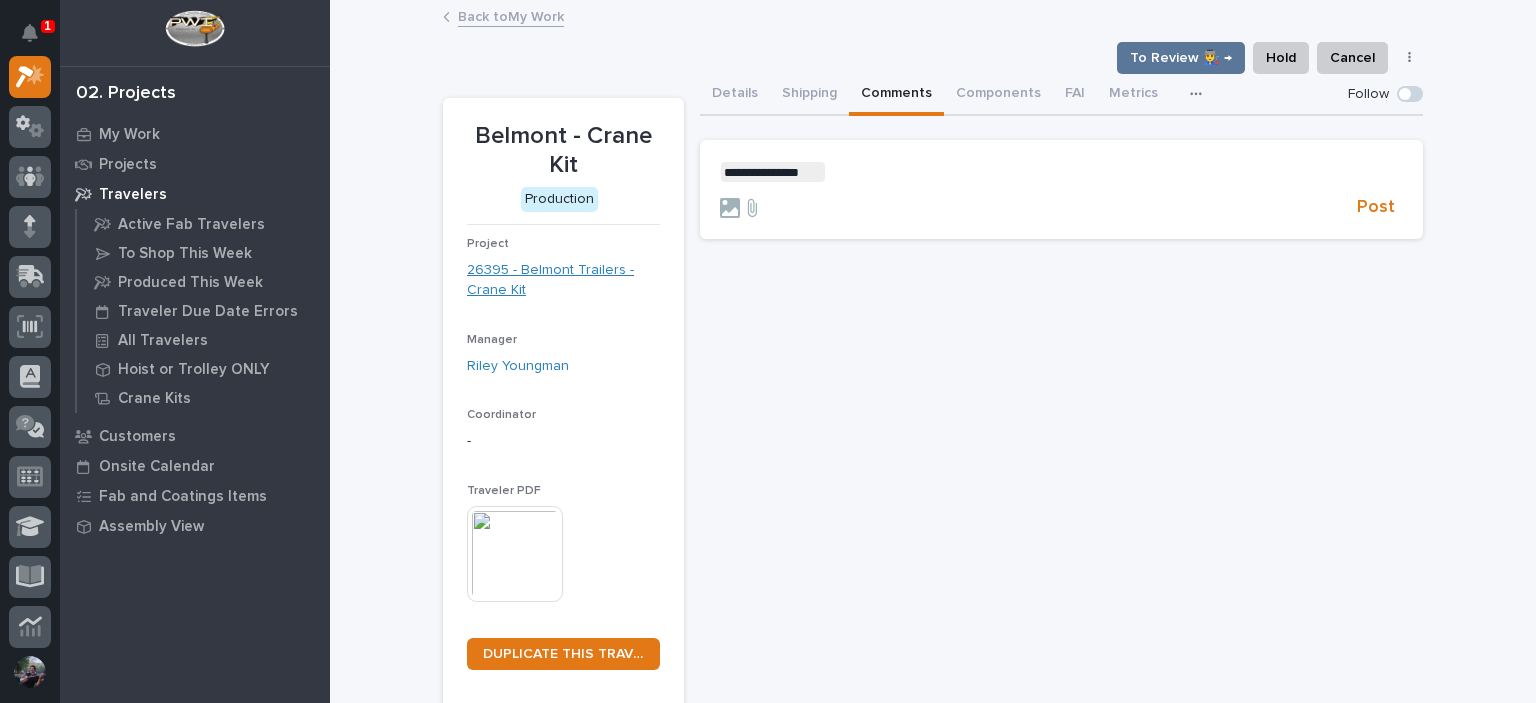 click on "26395 - Belmont Trailers - Crane Kit" at bounding box center (563, 281) 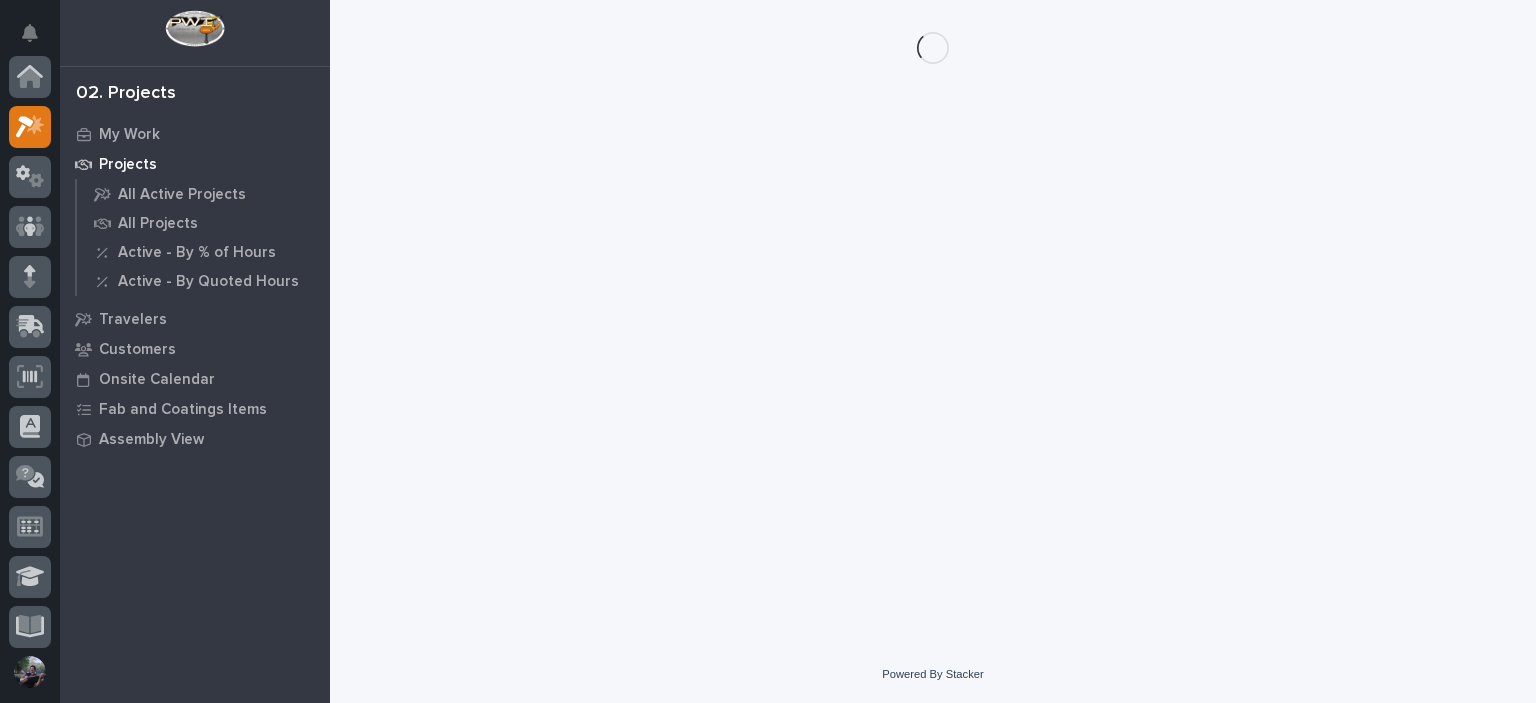 scroll, scrollTop: 50, scrollLeft: 0, axis: vertical 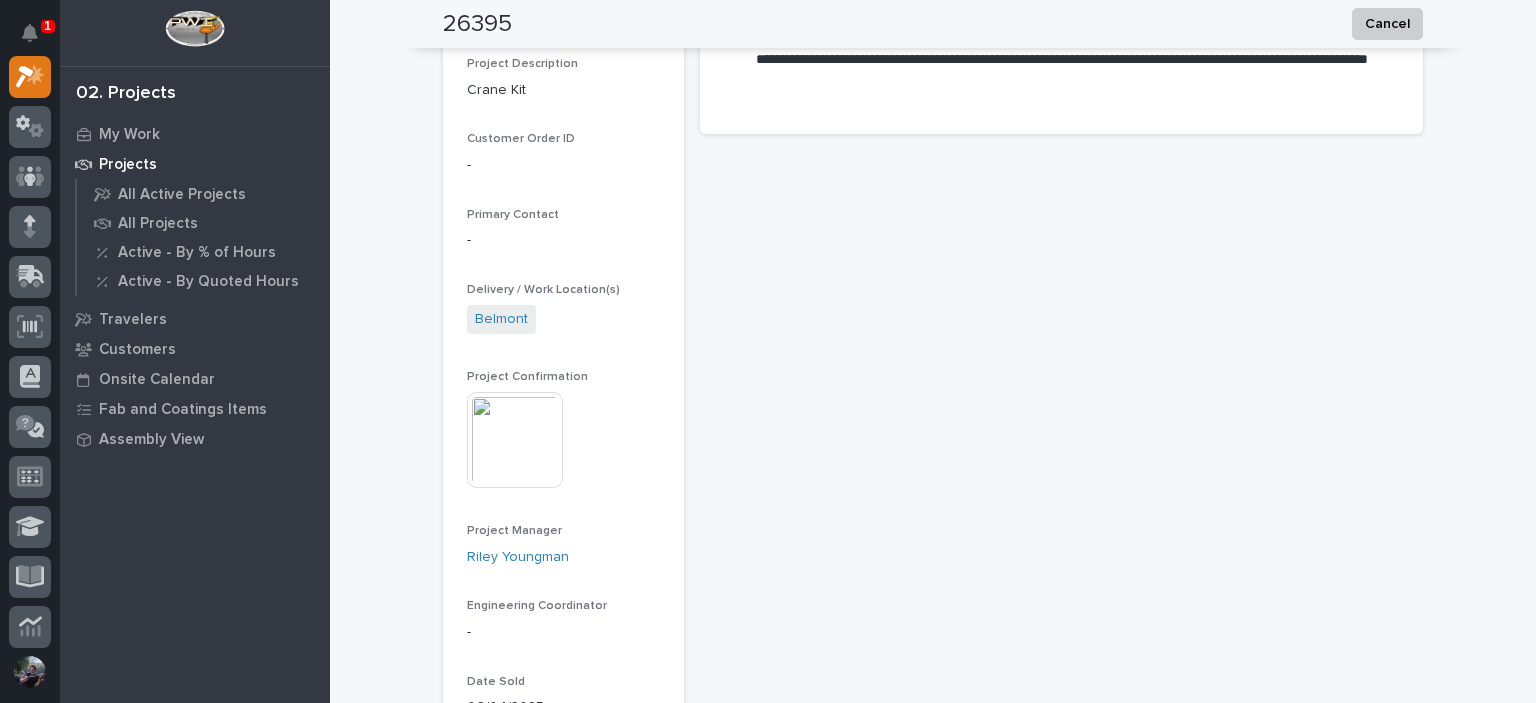 click at bounding box center (515, 440) 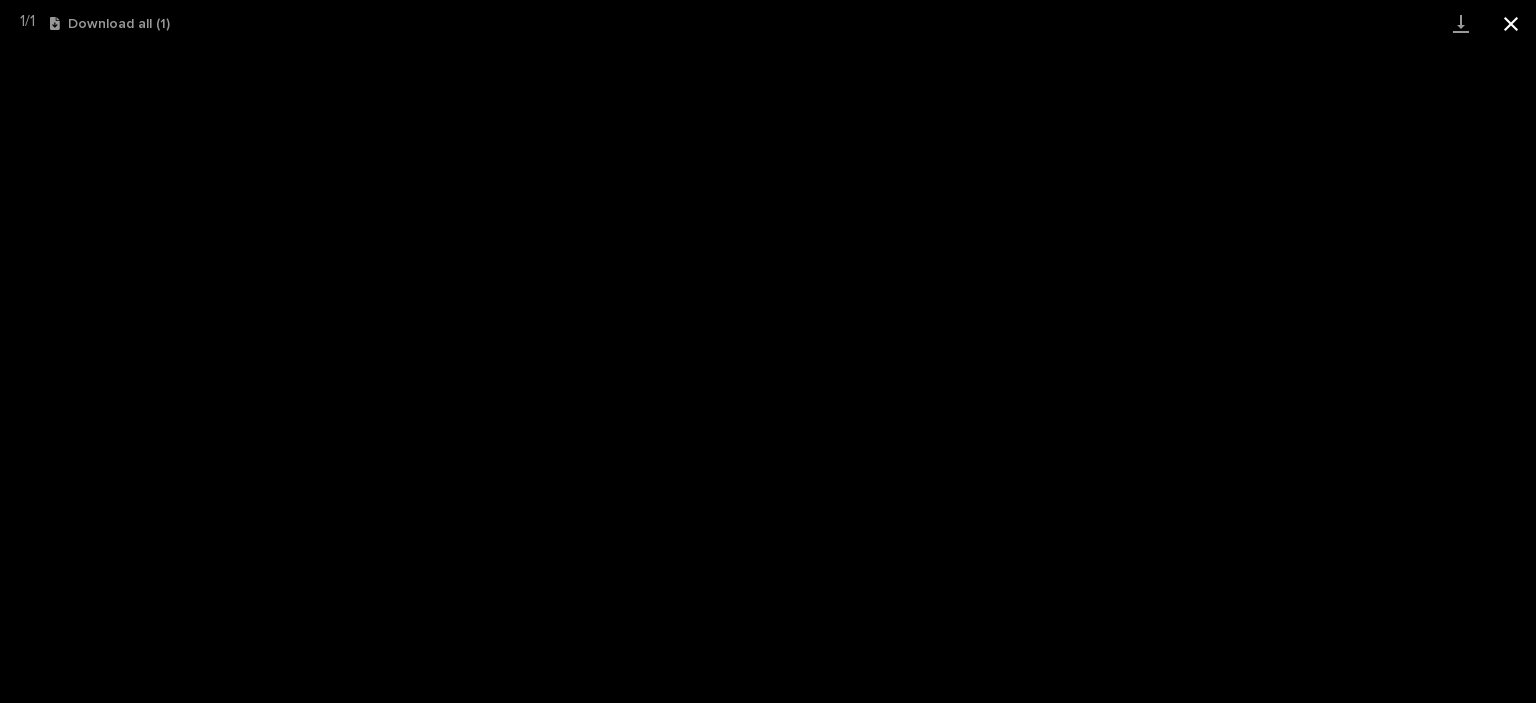 click at bounding box center [1511, 23] 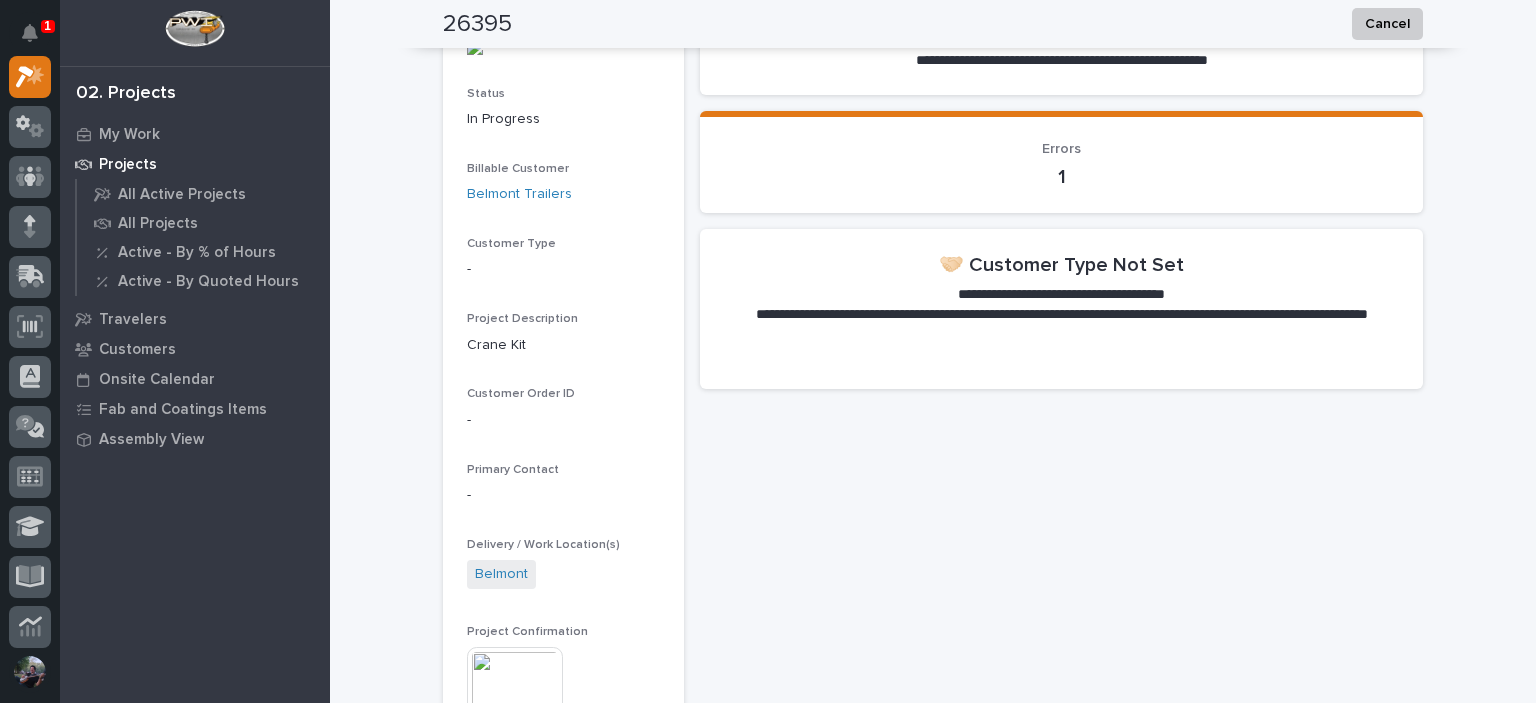 scroll, scrollTop: 0, scrollLeft: 0, axis: both 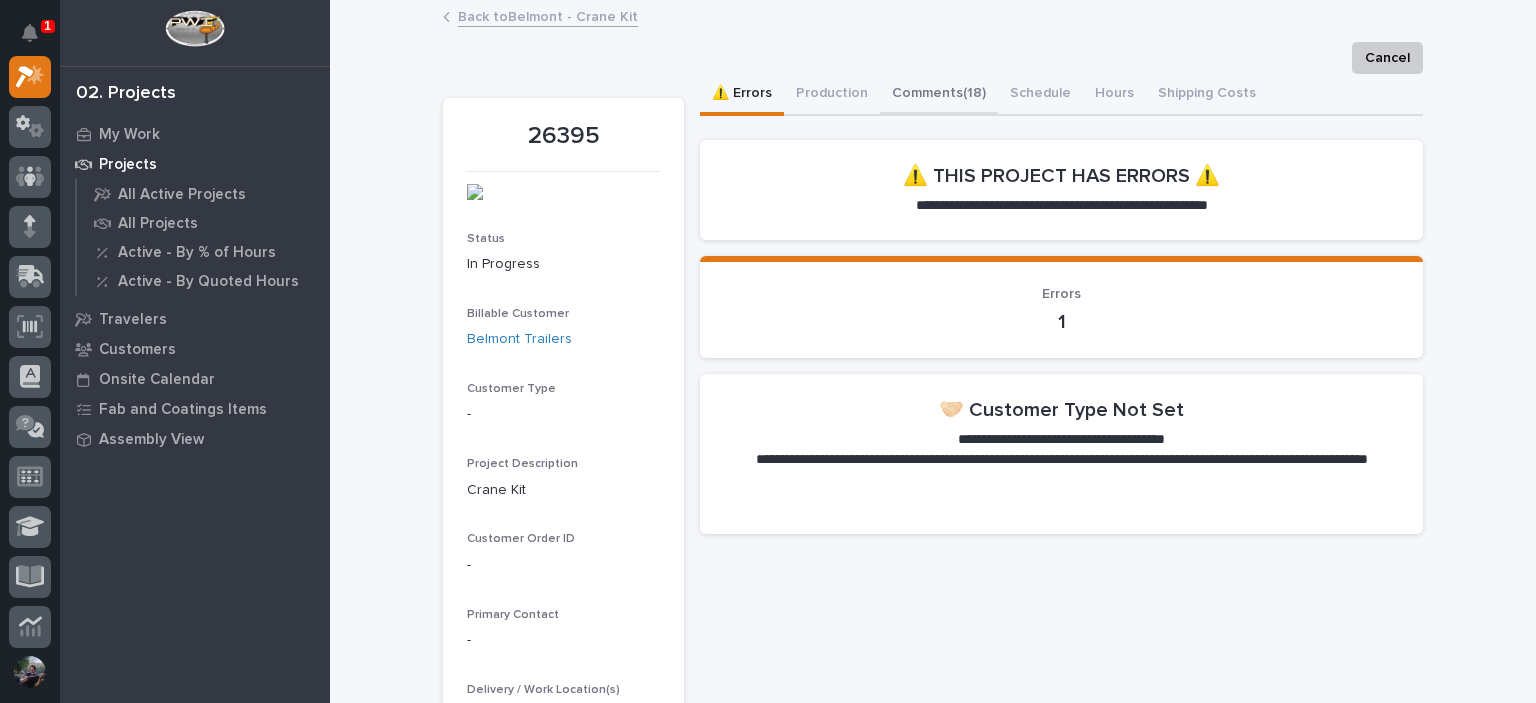 click on "Comments  (18)" at bounding box center [939, 95] 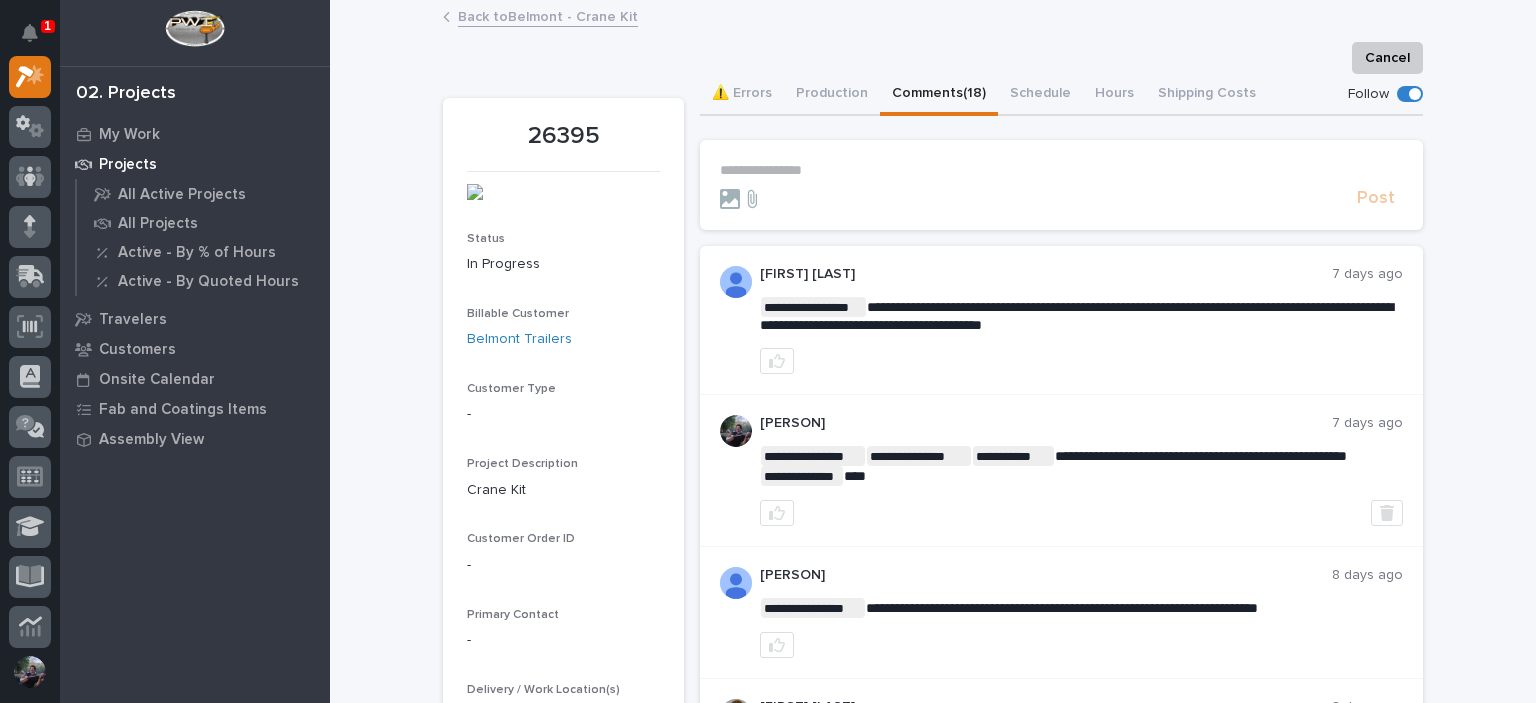 click on "**********" at bounding box center [1061, 185] 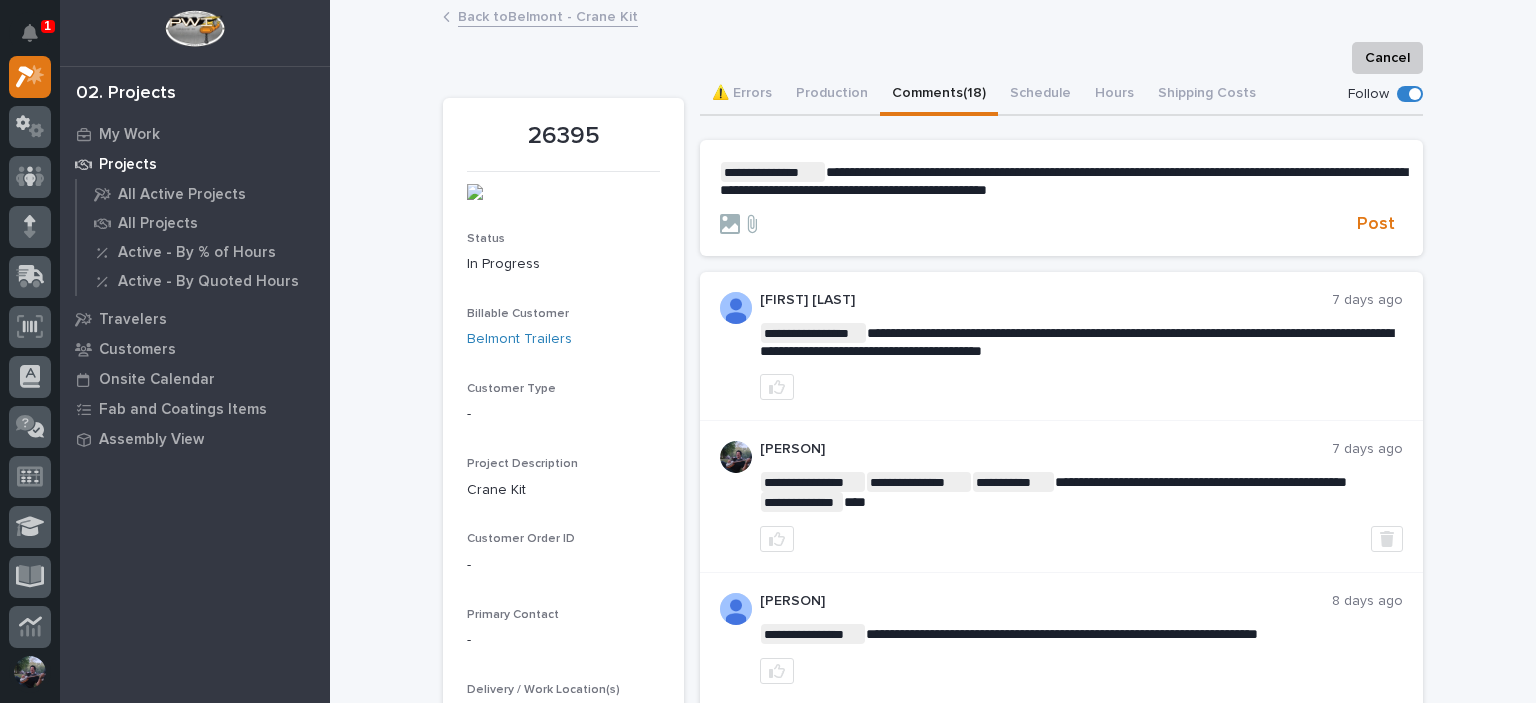 click on "**********" at bounding box center (1061, 180) 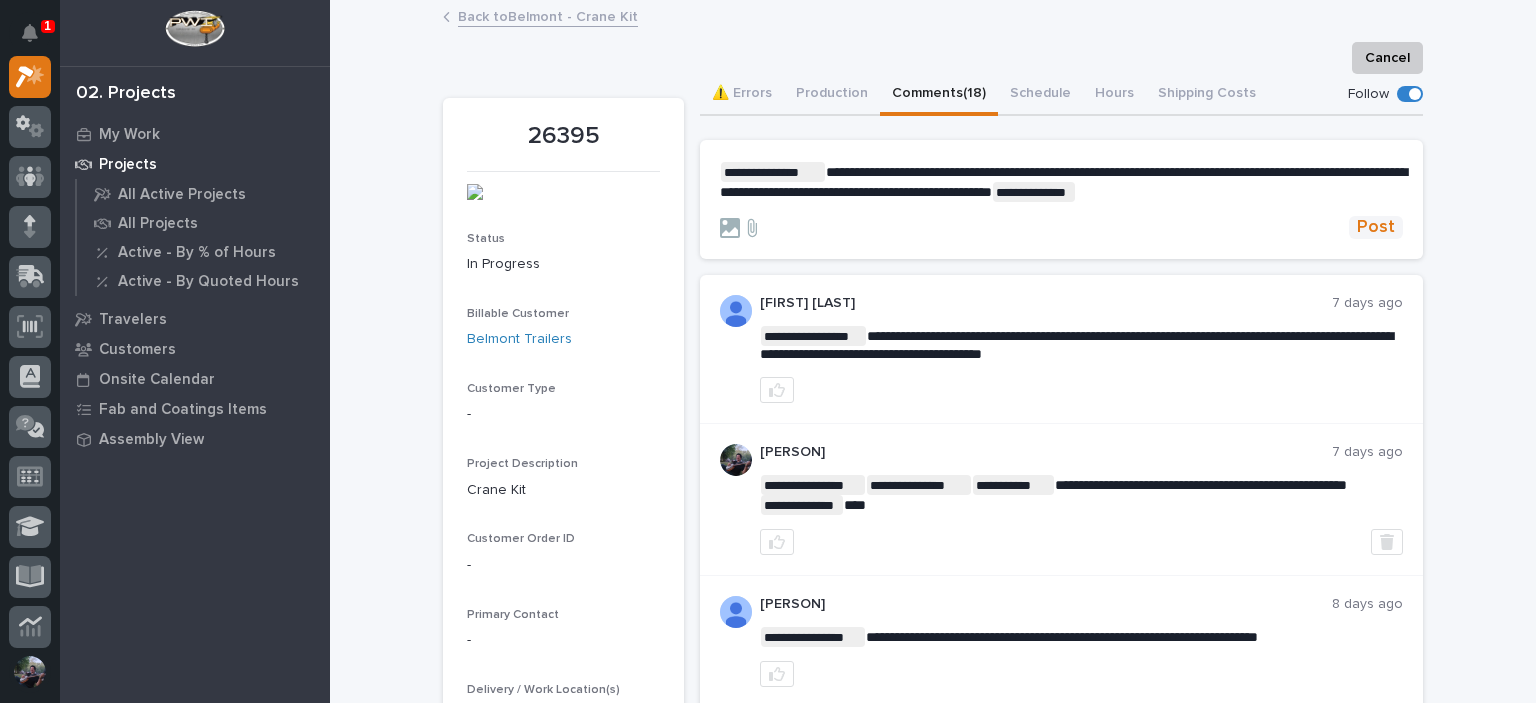 click on "Post" at bounding box center (1376, 227) 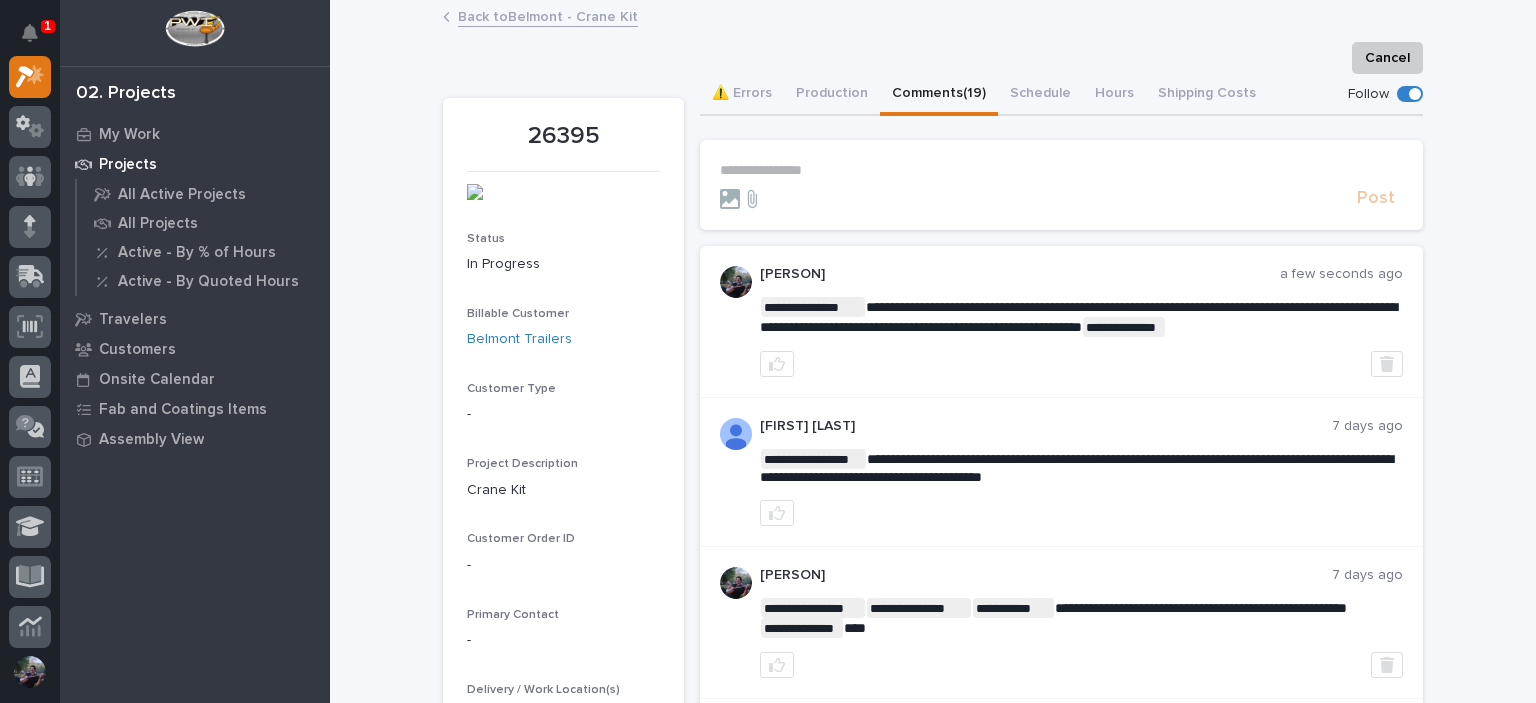 click on "Back to  Belmont - Crane Kit" at bounding box center [548, 15] 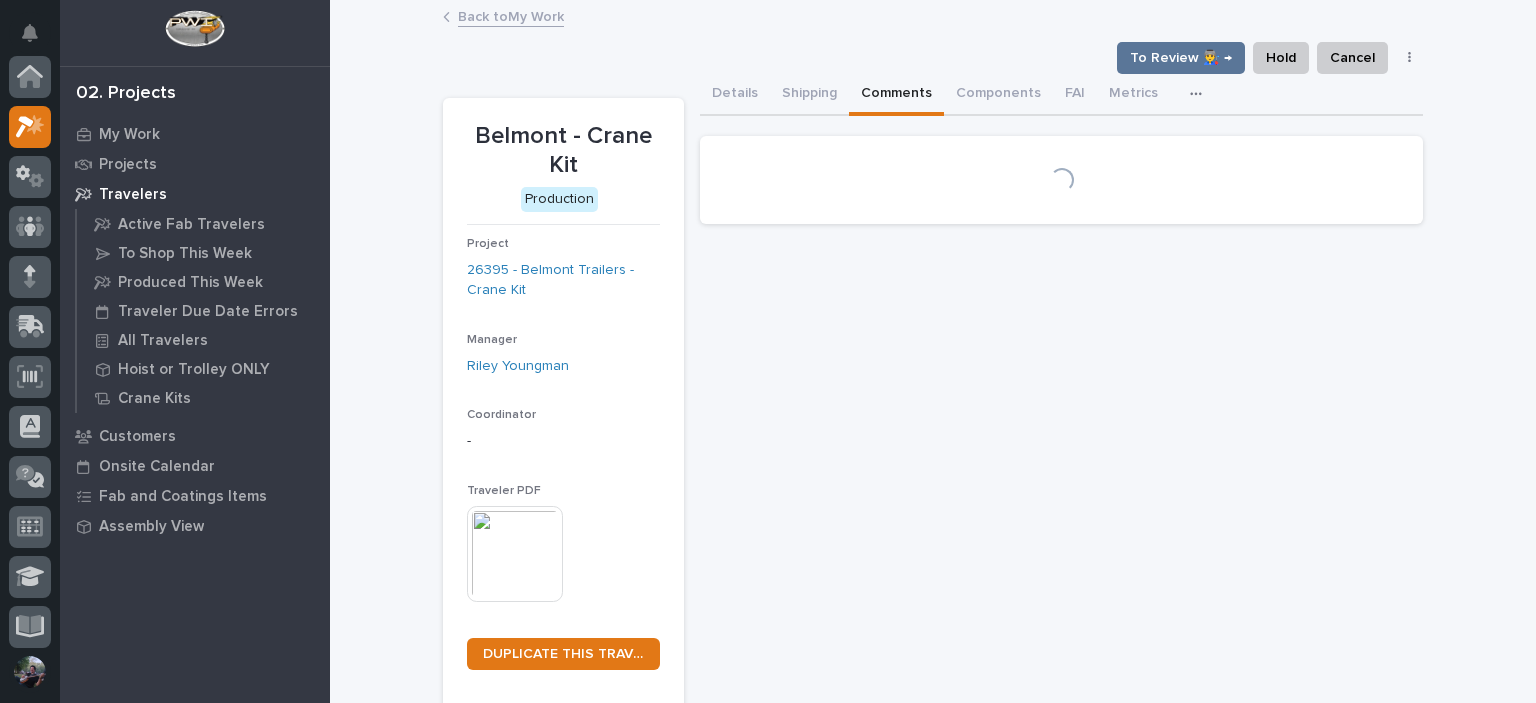 scroll, scrollTop: 50, scrollLeft: 0, axis: vertical 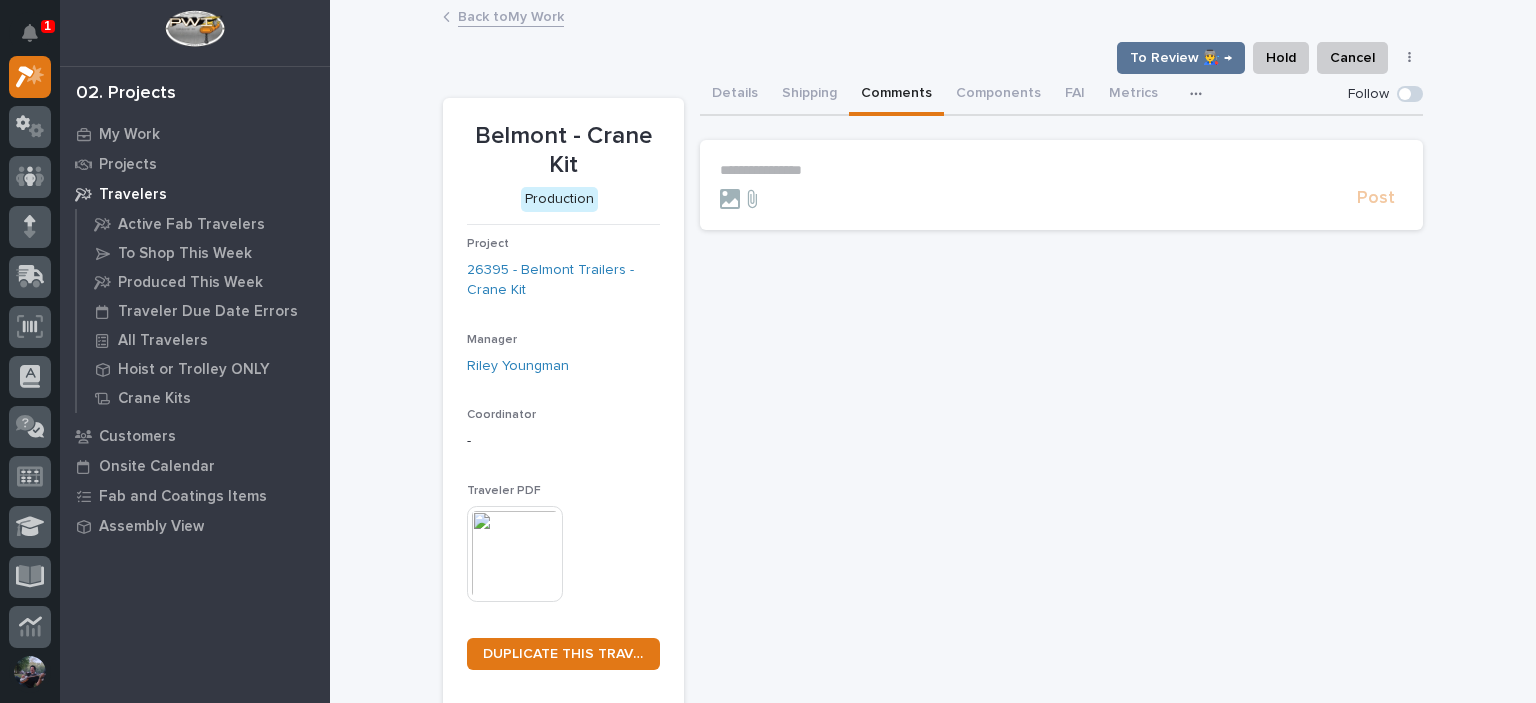 click on "Back to  My Work" at bounding box center [511, 15] 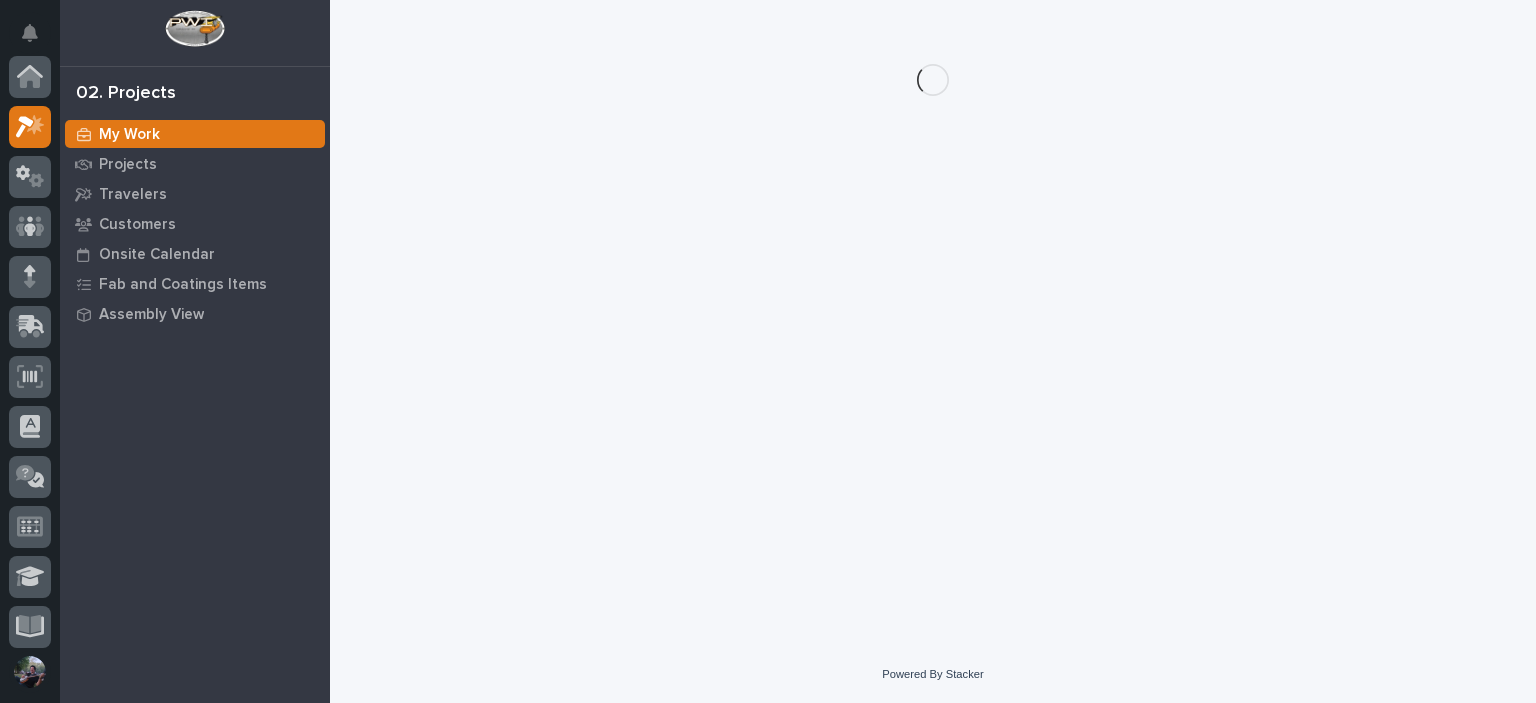 scroll, scrollTop: 50, scrollLeft: 0, axis: vertical 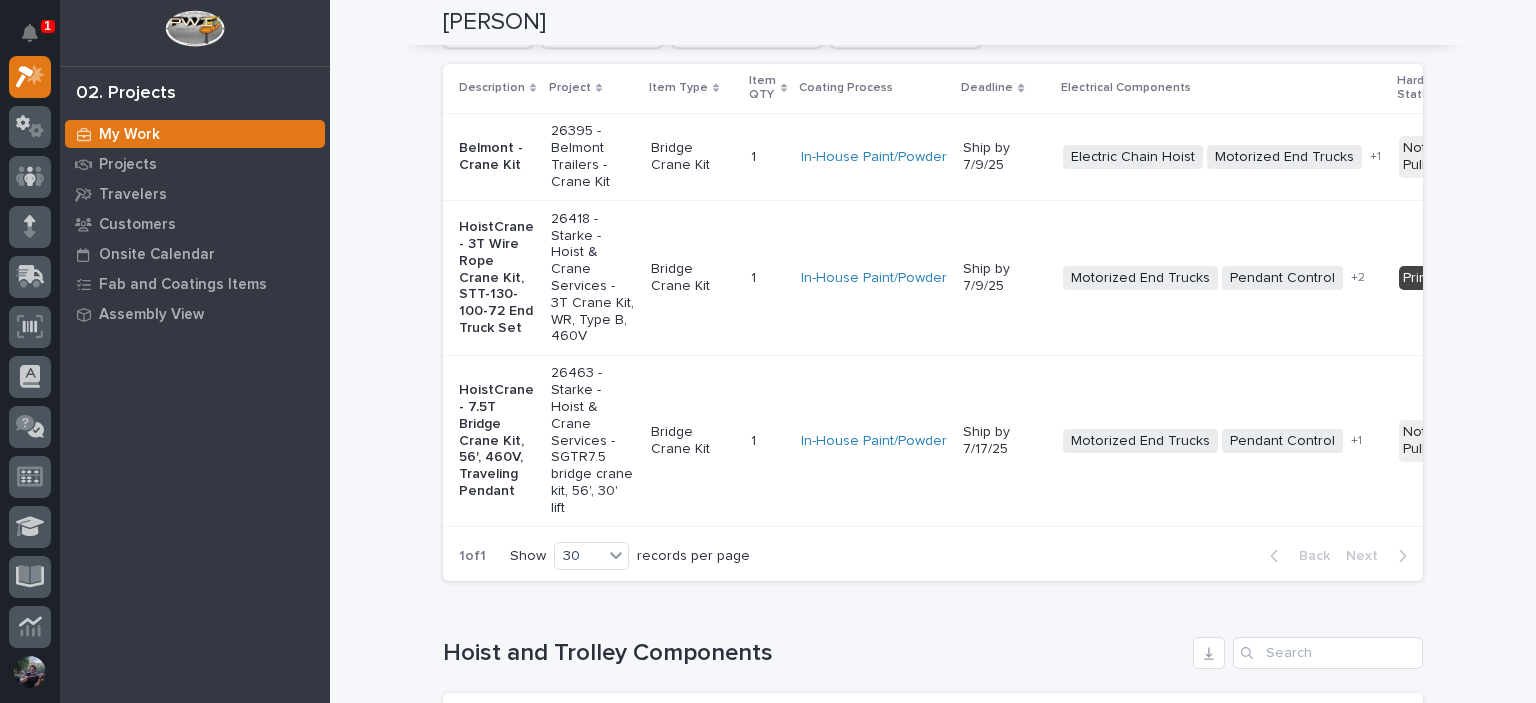 click on "HoistCrane - 3T Wire Rope Crane Kit, STT-130-100-72 End Truck Set" at bounding box center [497, 157] 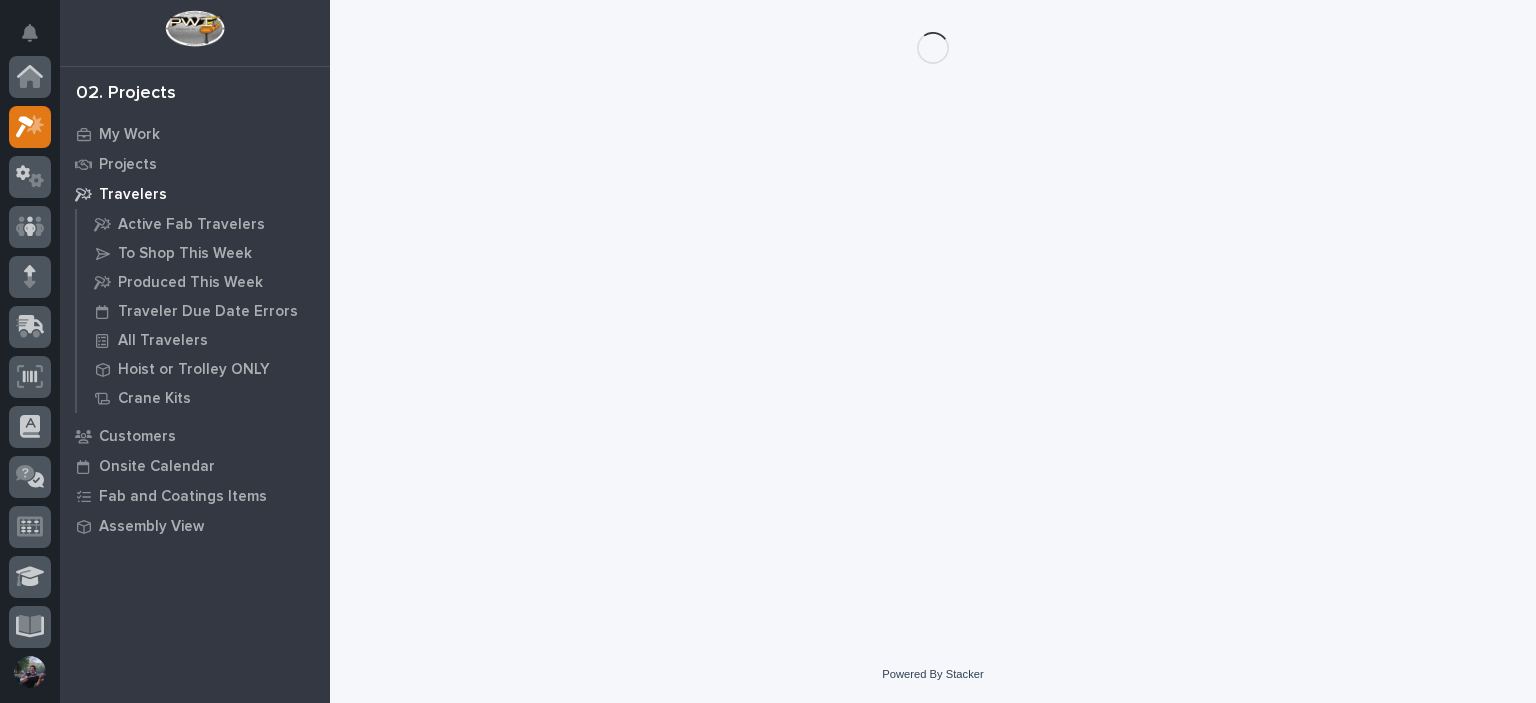 scroll, scrollTop: 0, scrollLeft: 0, axis: both 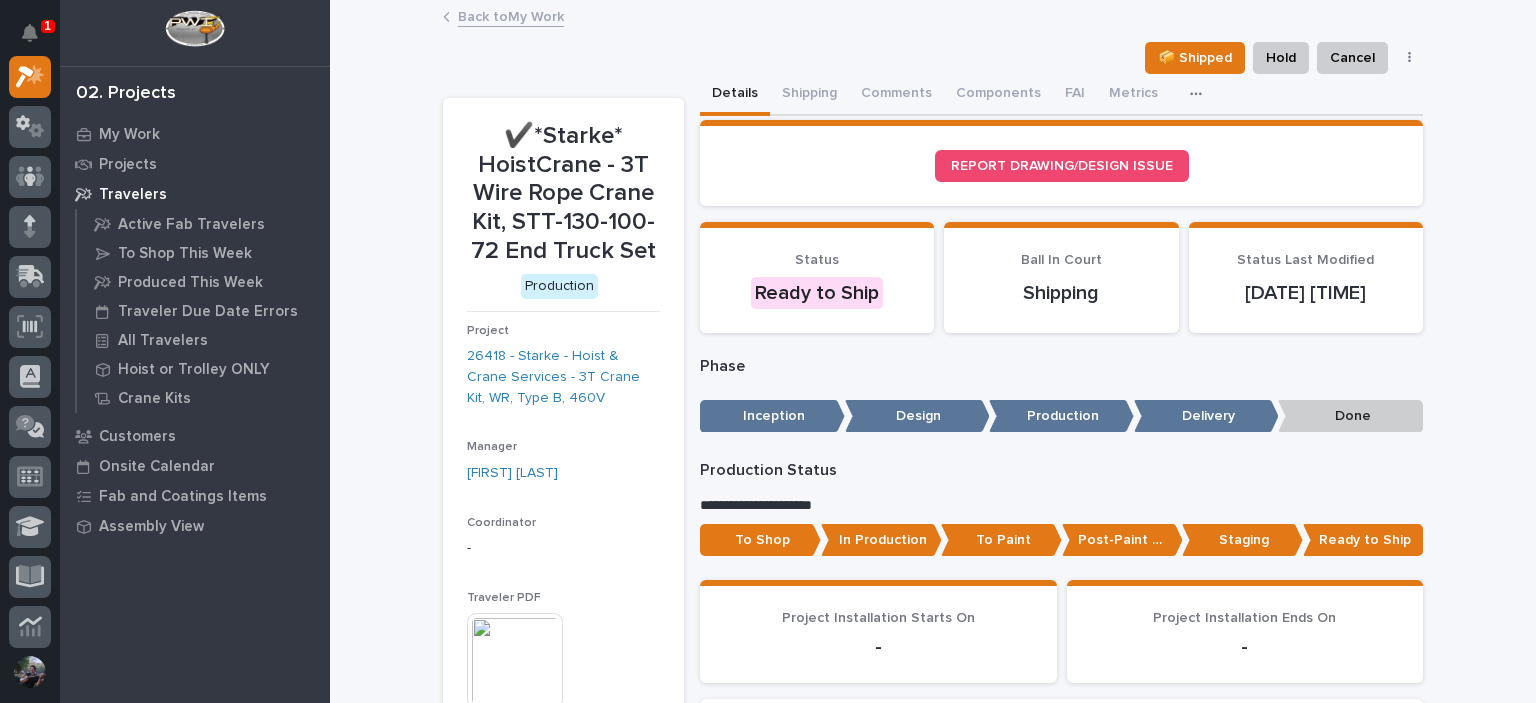 click on "Back to  My Work" at bounding box center (511, 15) 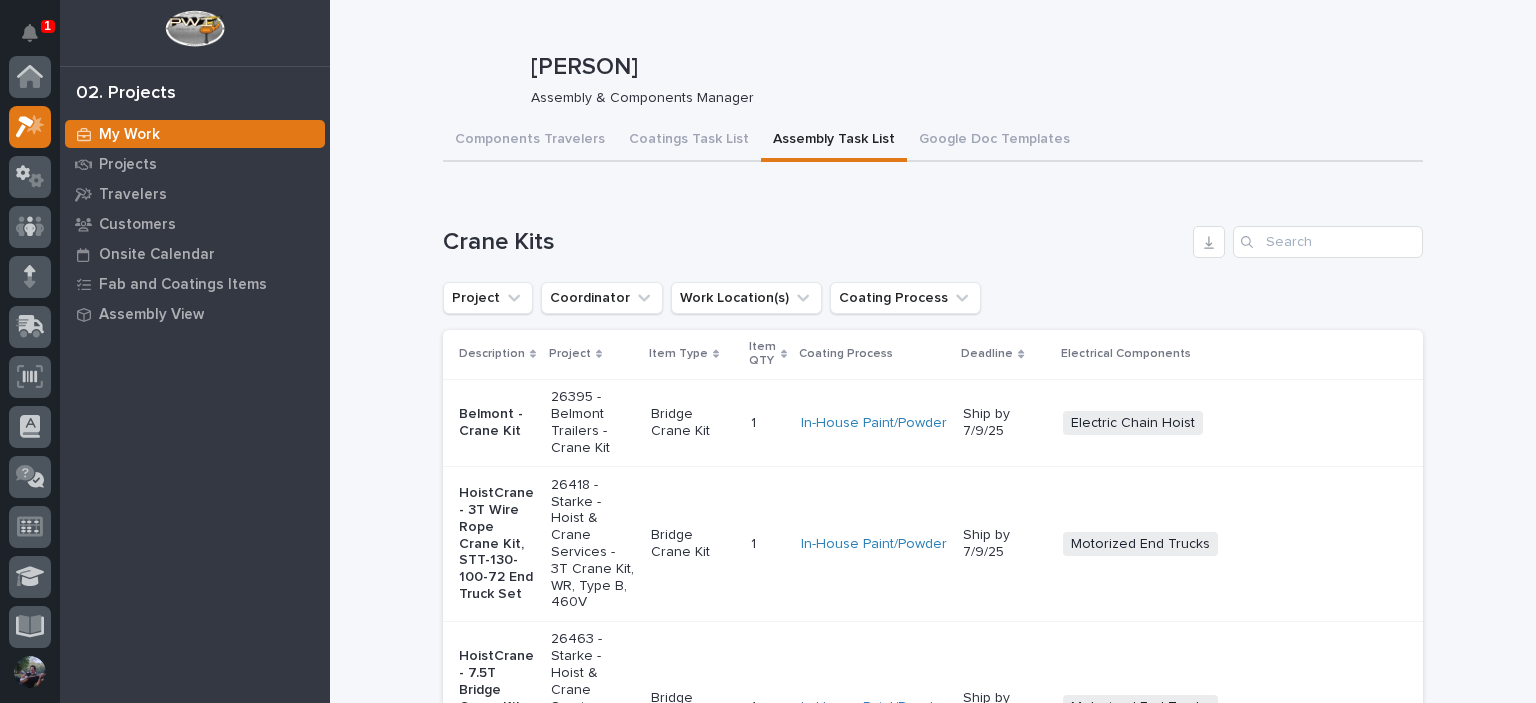 scroll, scrollTop: 50, scrollLeft: 0, axis: vertical 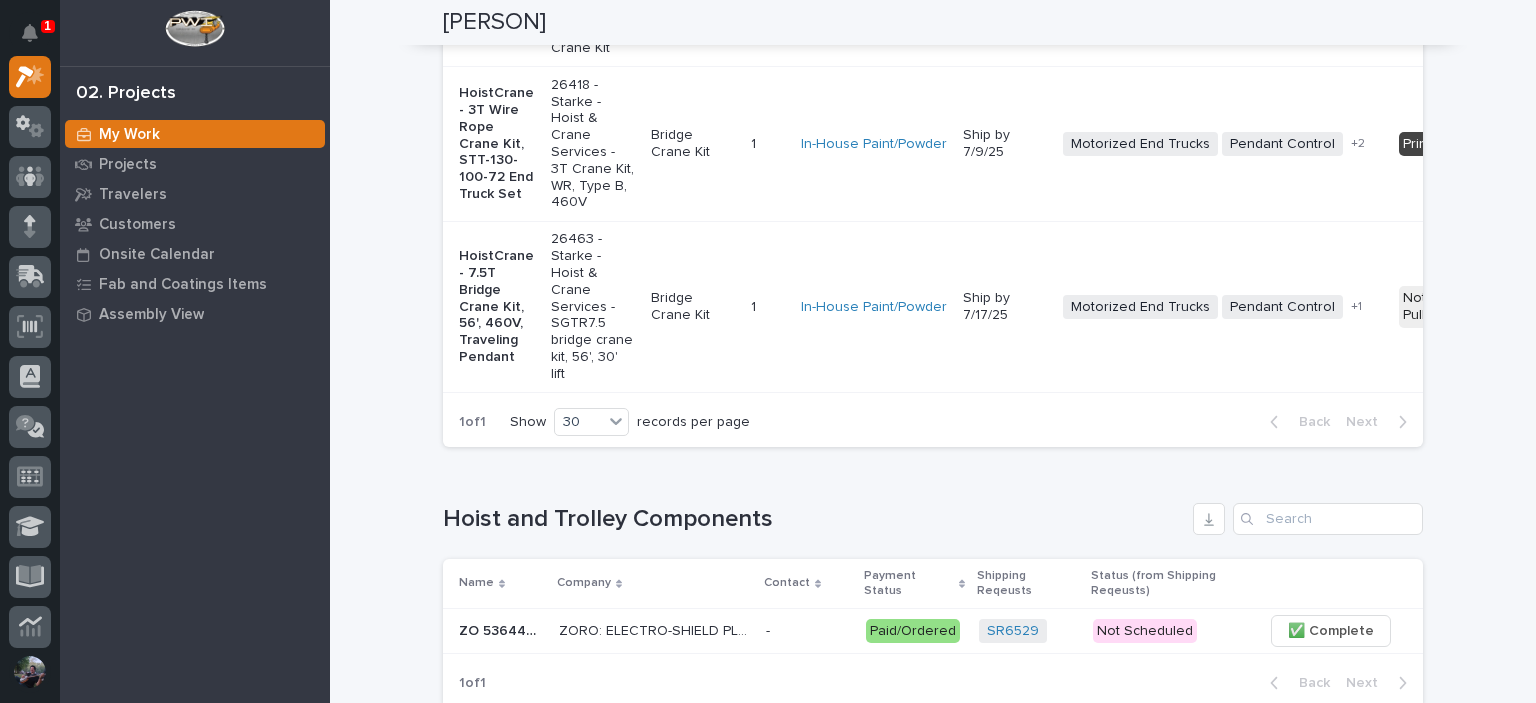 click on "Loading... Saving… Hoist and Trolley Components Name Company Contact Payment Status Shipping Reqeusts Status (from Shipping Reqeusts) ZO 53644062 ZO 53644062   ZORO: ELECTRO-SHIELD PLATING INC THOMAS OSBORN ZORO: ELECTRO-SHIELD PLATING INC THOMAS OSBORN   - -   Paid/Ordered SR6529   + 0 Not Scheduled + 0 ✅ Complete 1  of  1 Back Next" at bounding box center (933, 593) 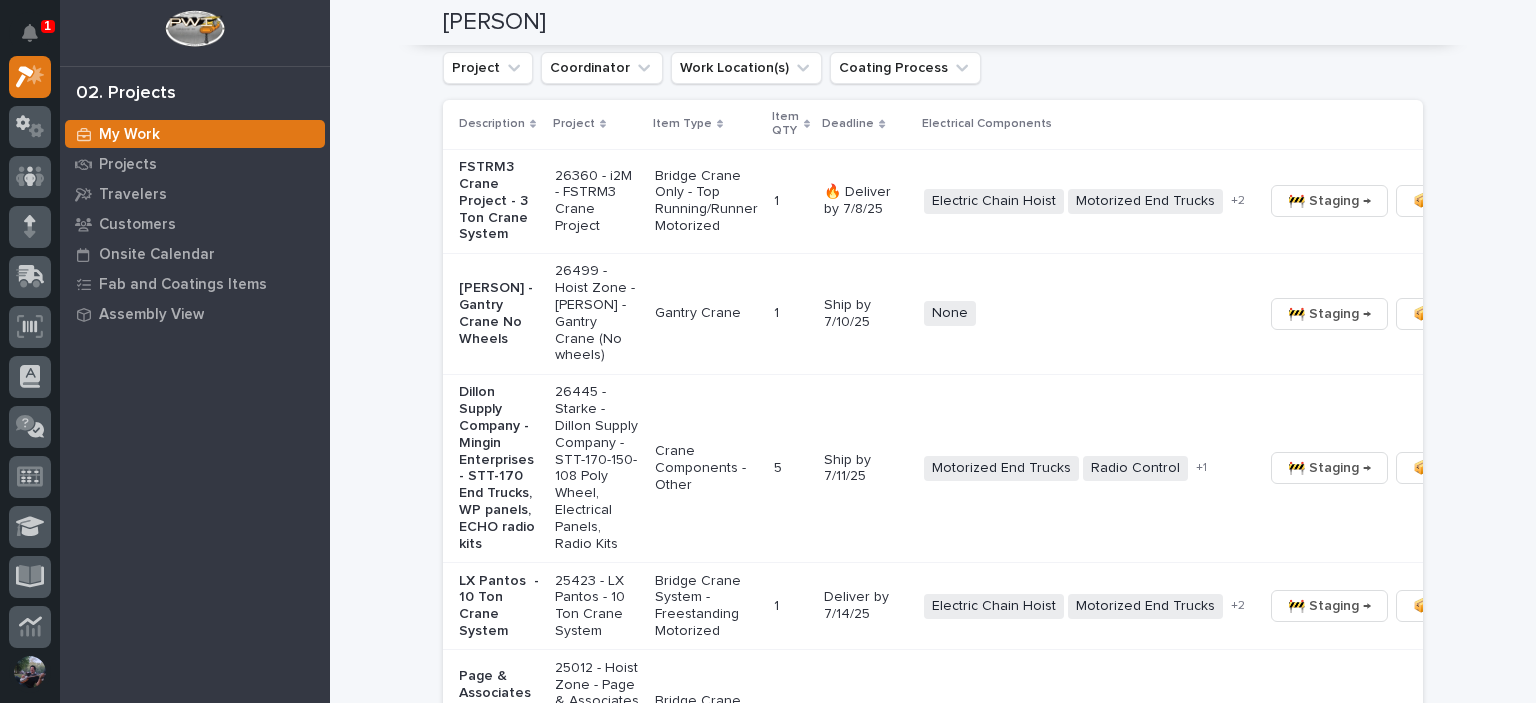 scroll, scrollTop: 1466, scrollLeft: 0, axis: vertical 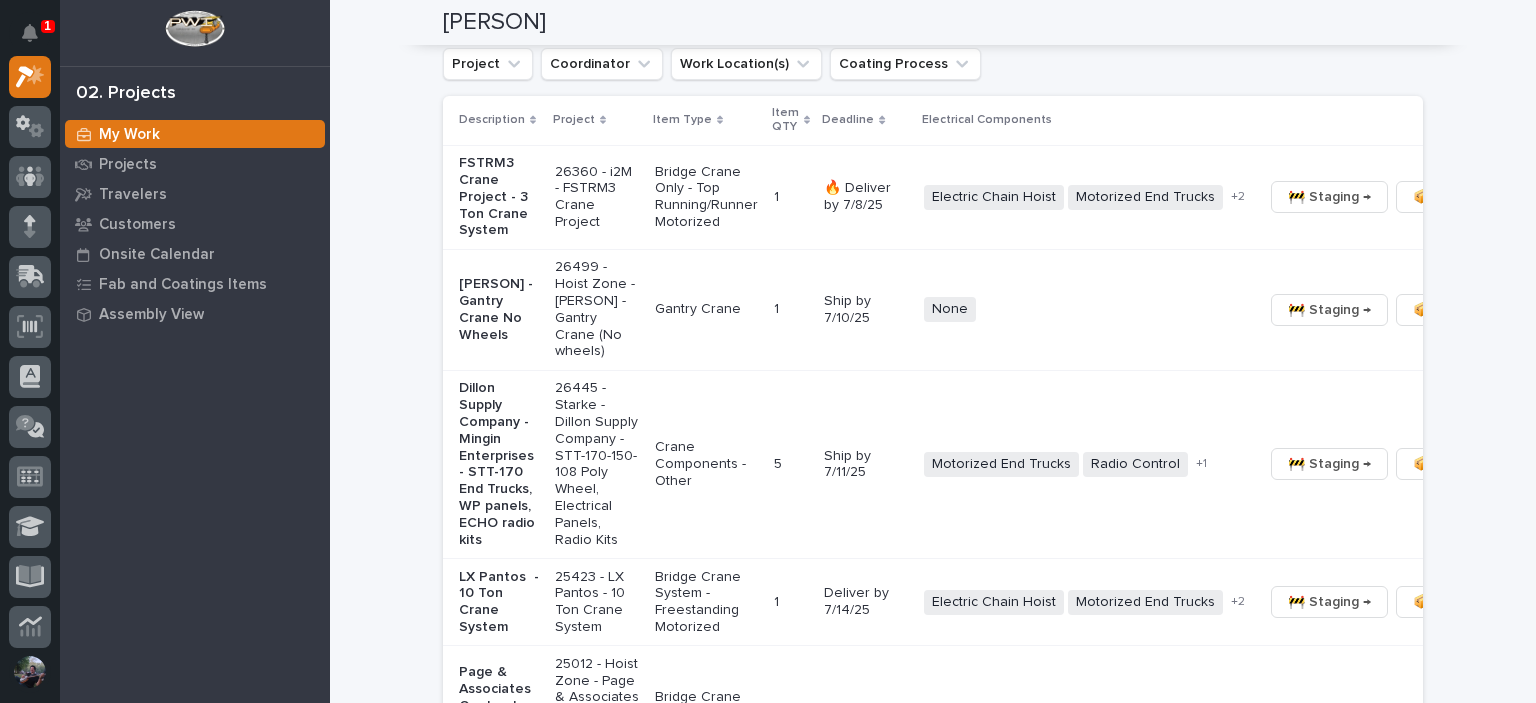 click on "Richard Thompson - Gantry Crane No Wheels" at bounding box center [499, 197] 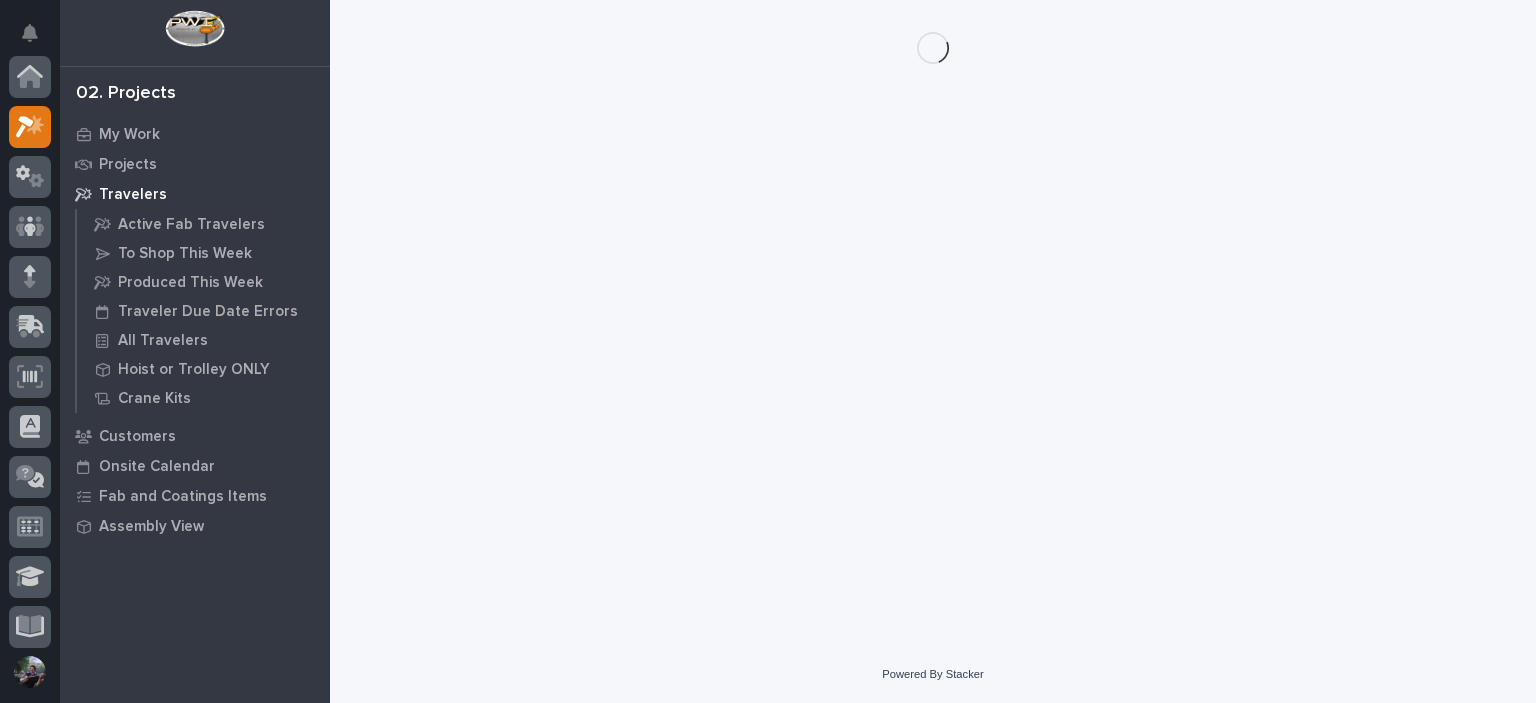 scroll, scrollTop: 0, scrollLeft: 0, axis: both 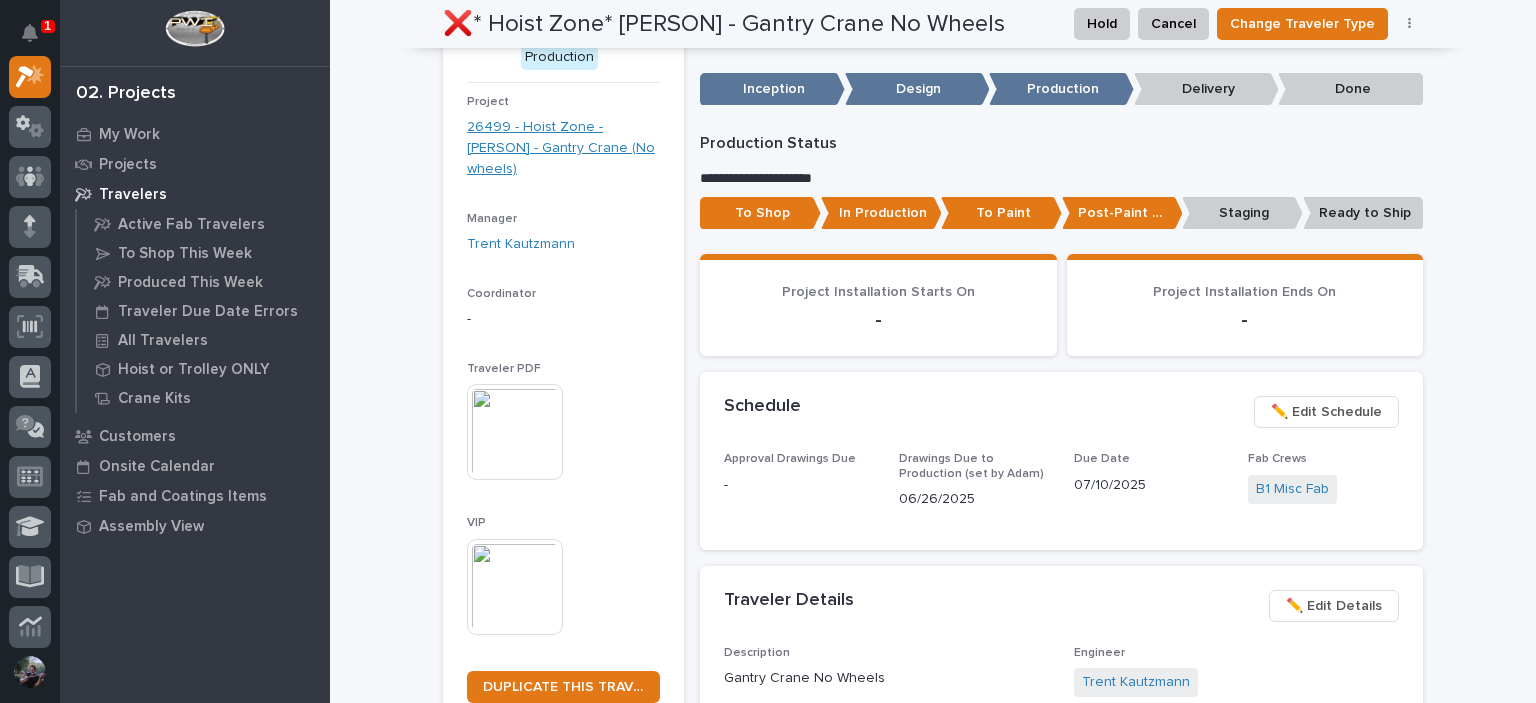 click on "26499 - Hoist Zone - Richard Thompson - Gantry Crane (No wheels)" at bounding box center [563, 148] 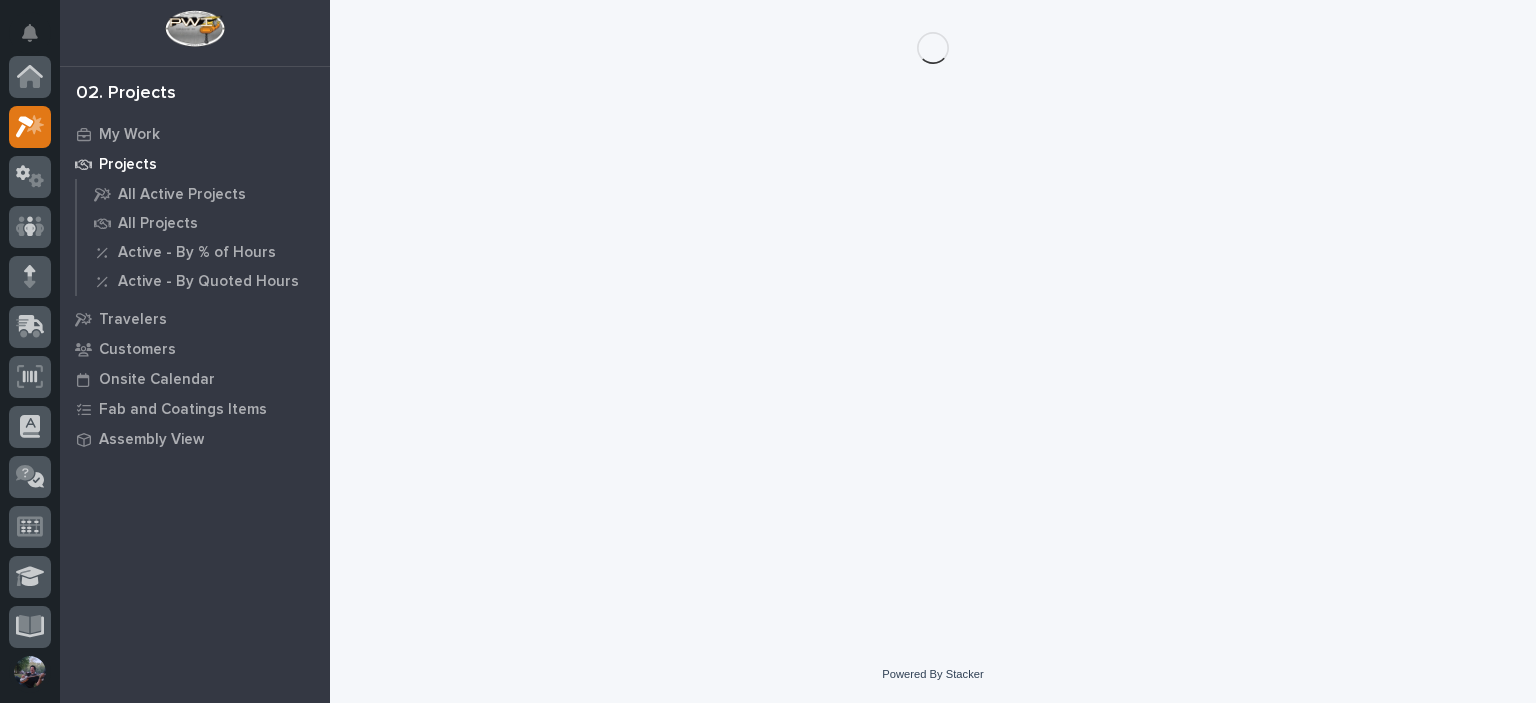 scroll, scrollTop: 0, scrollLeft: 0, axis: both 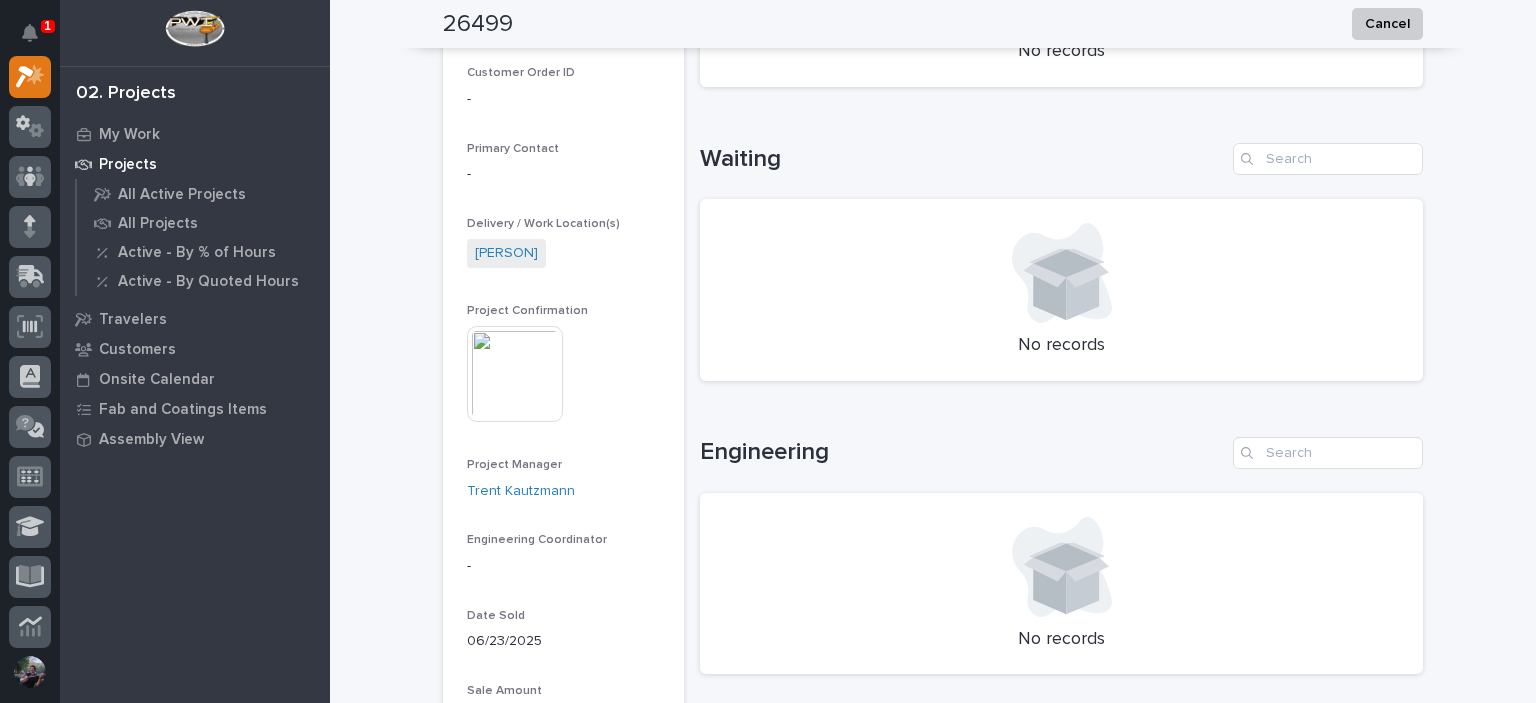 click at bounding box center (515, 374) 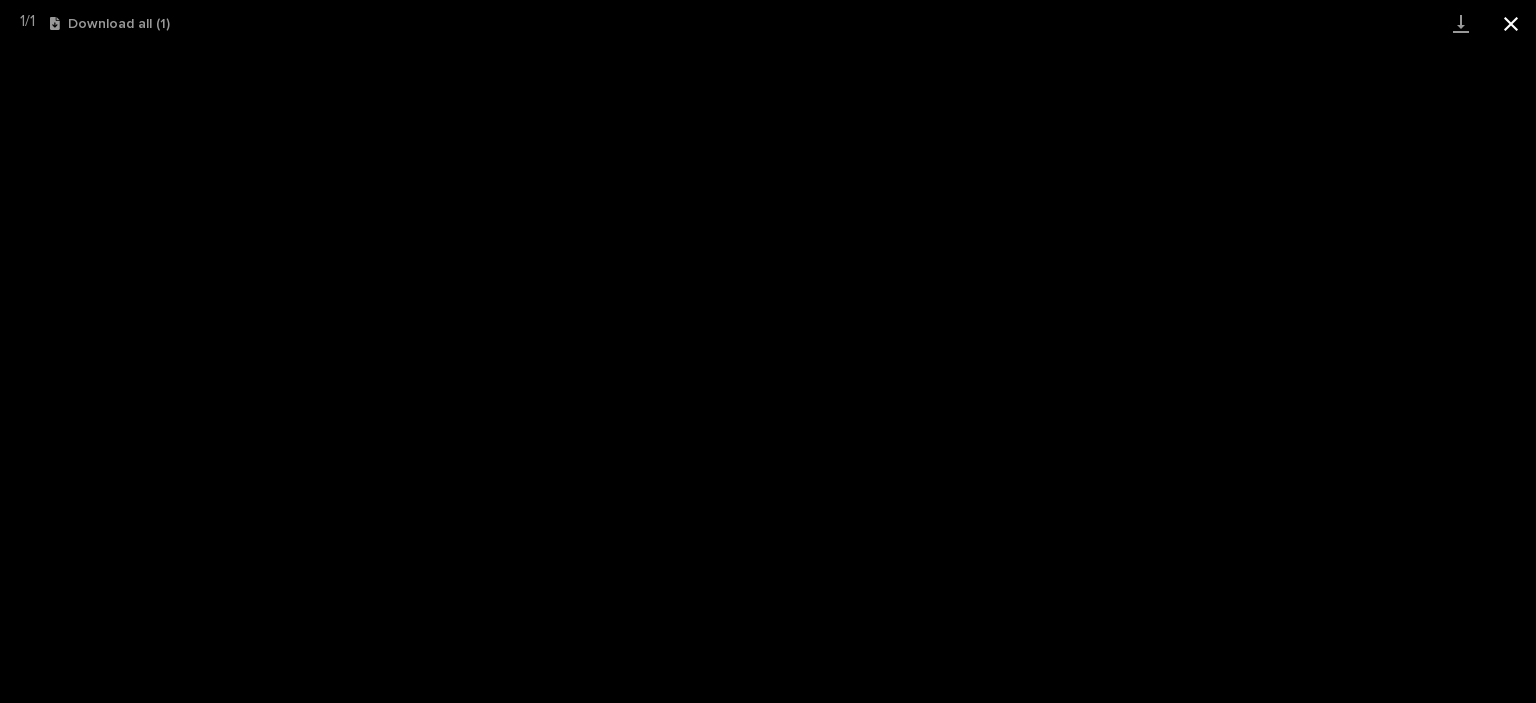 click at bounding box center (1511, 23) 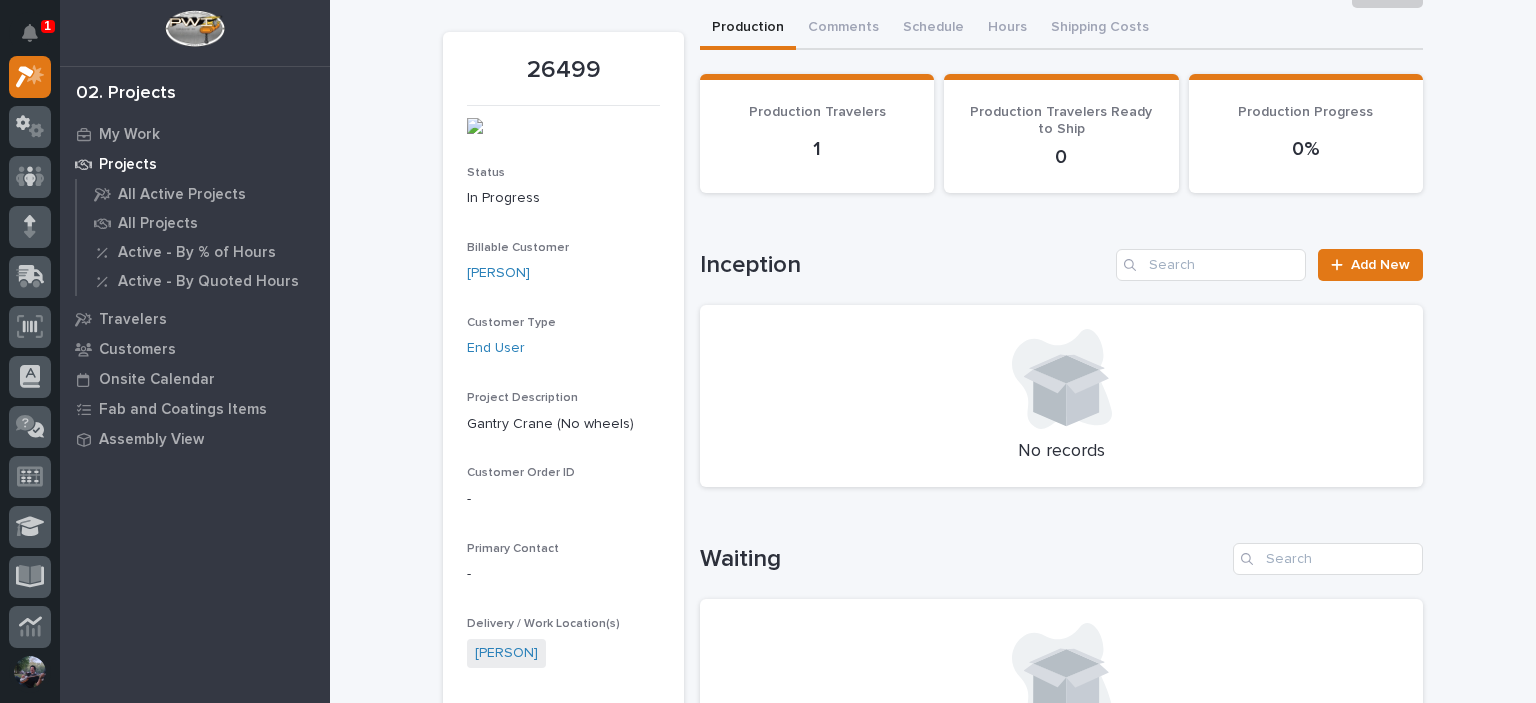 scroll, scrollTop: 0, scrollLeft: 0, axis: both 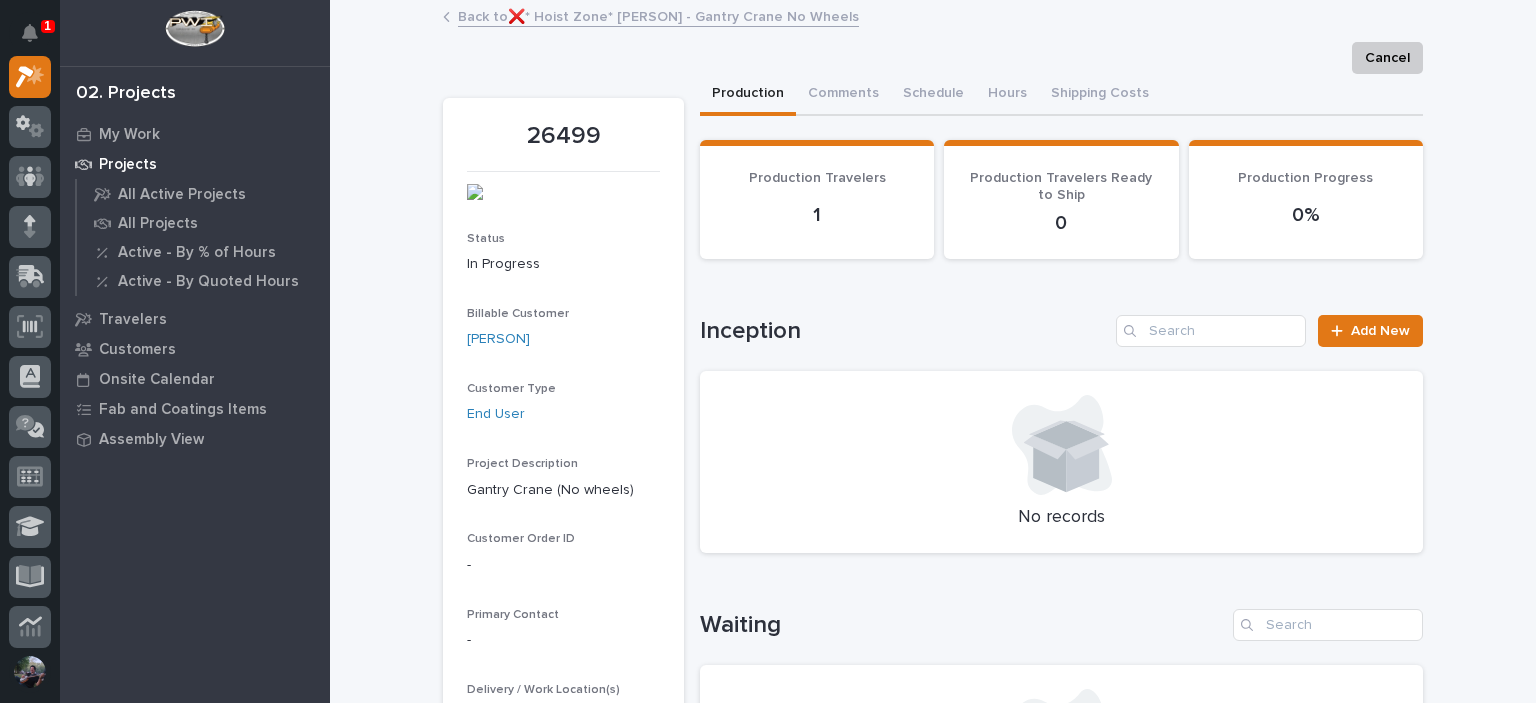 click on "Back to  ❌*Hoist Zone* Richard Thompson - Gantry Crane No Wheels" at bounding box center [658, 15] 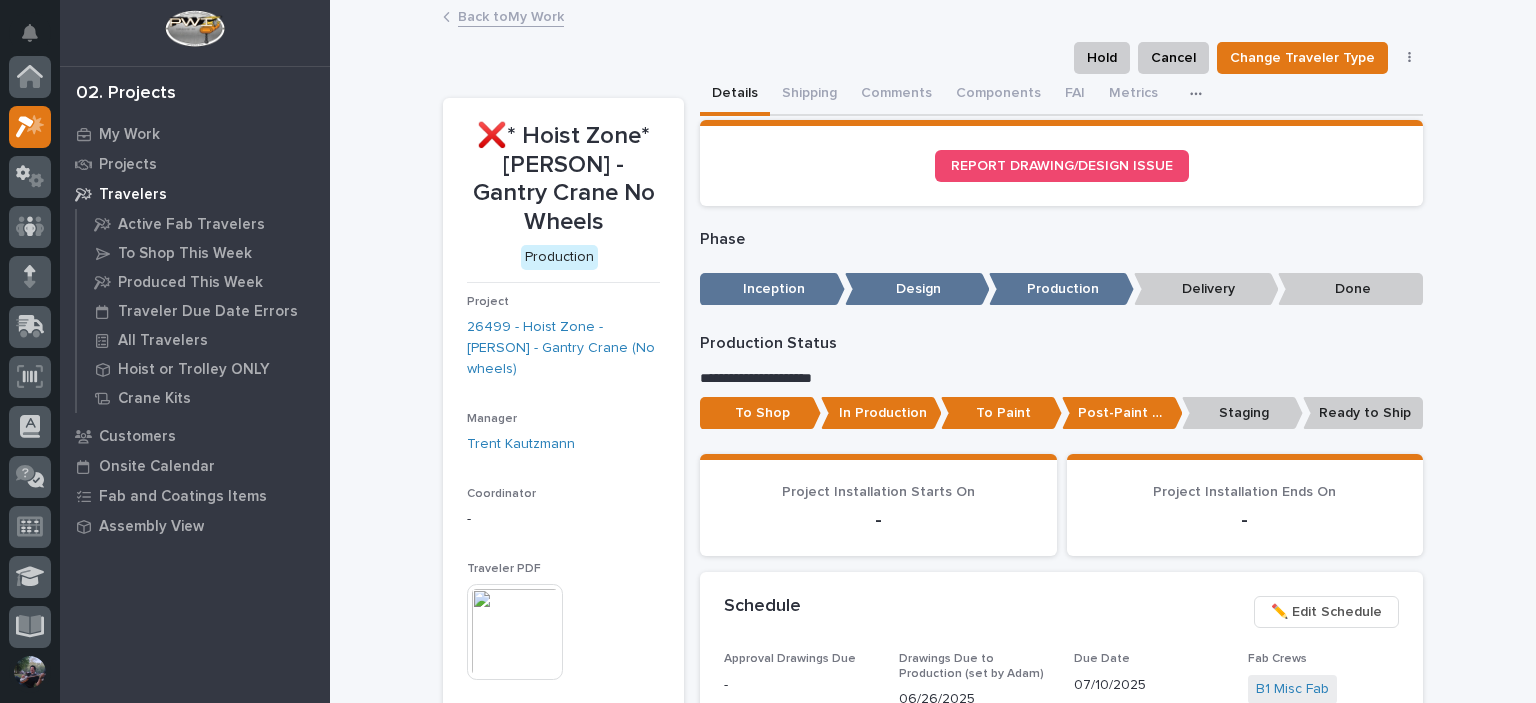 scroll, scrollTop: 50, scrollLeft: 0, axis: vertical 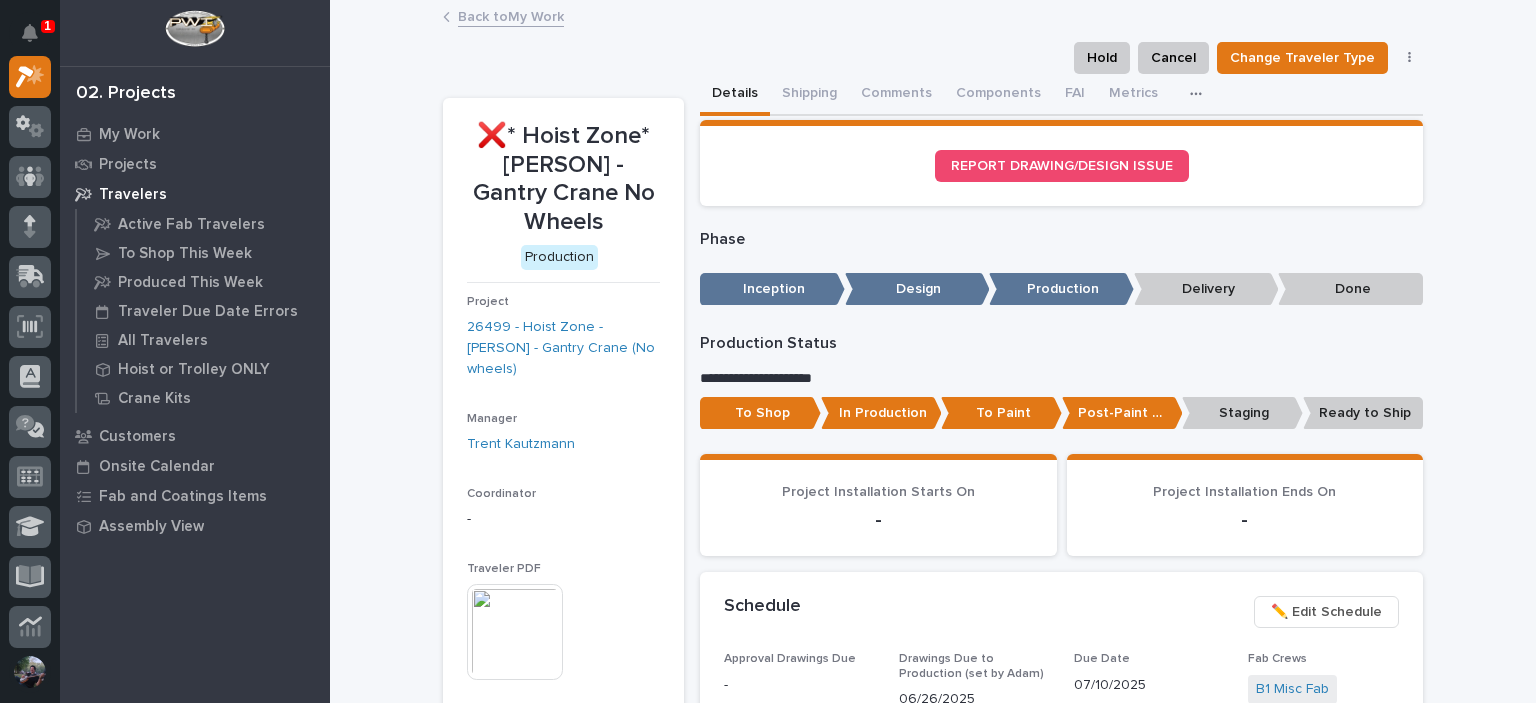 click on "Staging" at bounding box center (1242, 413) 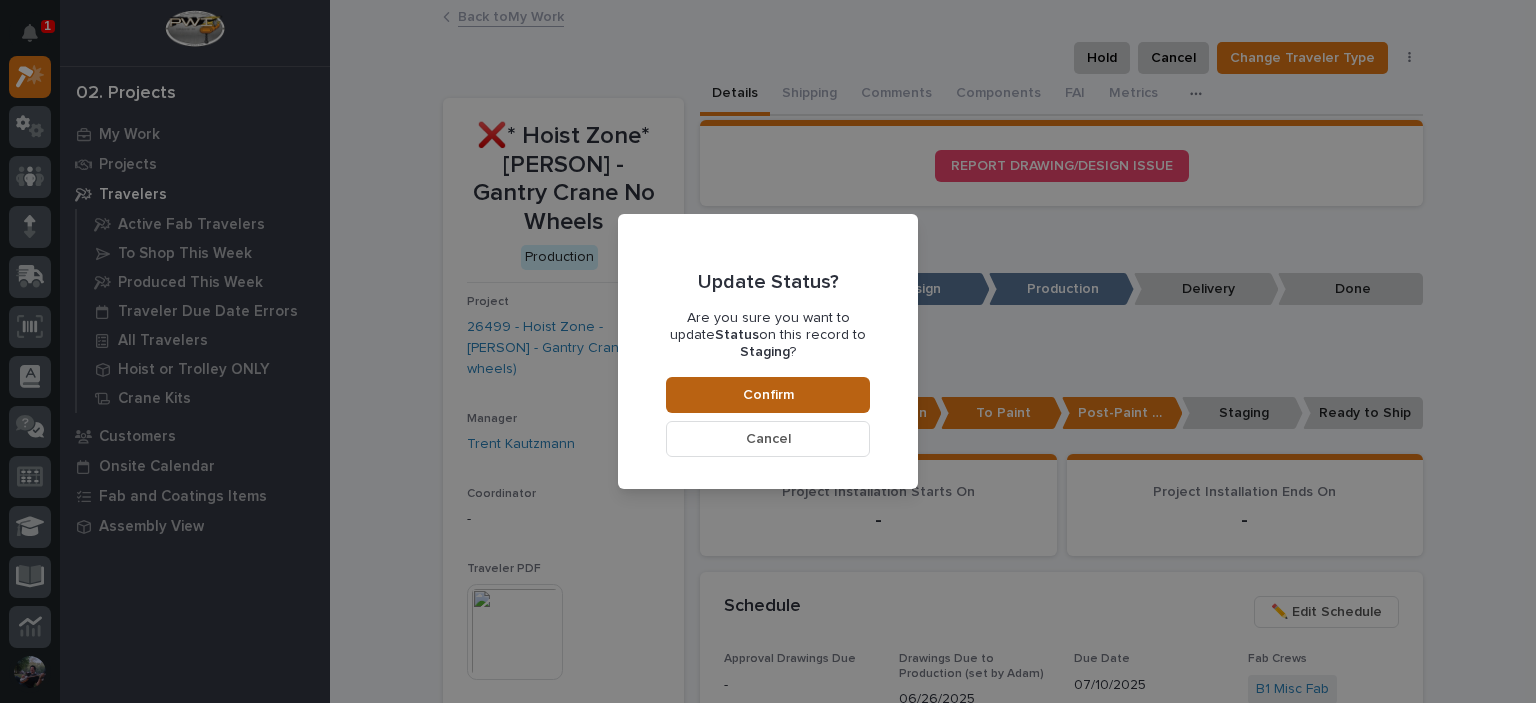 click on "Confirm" at bounding box center (768, 395) 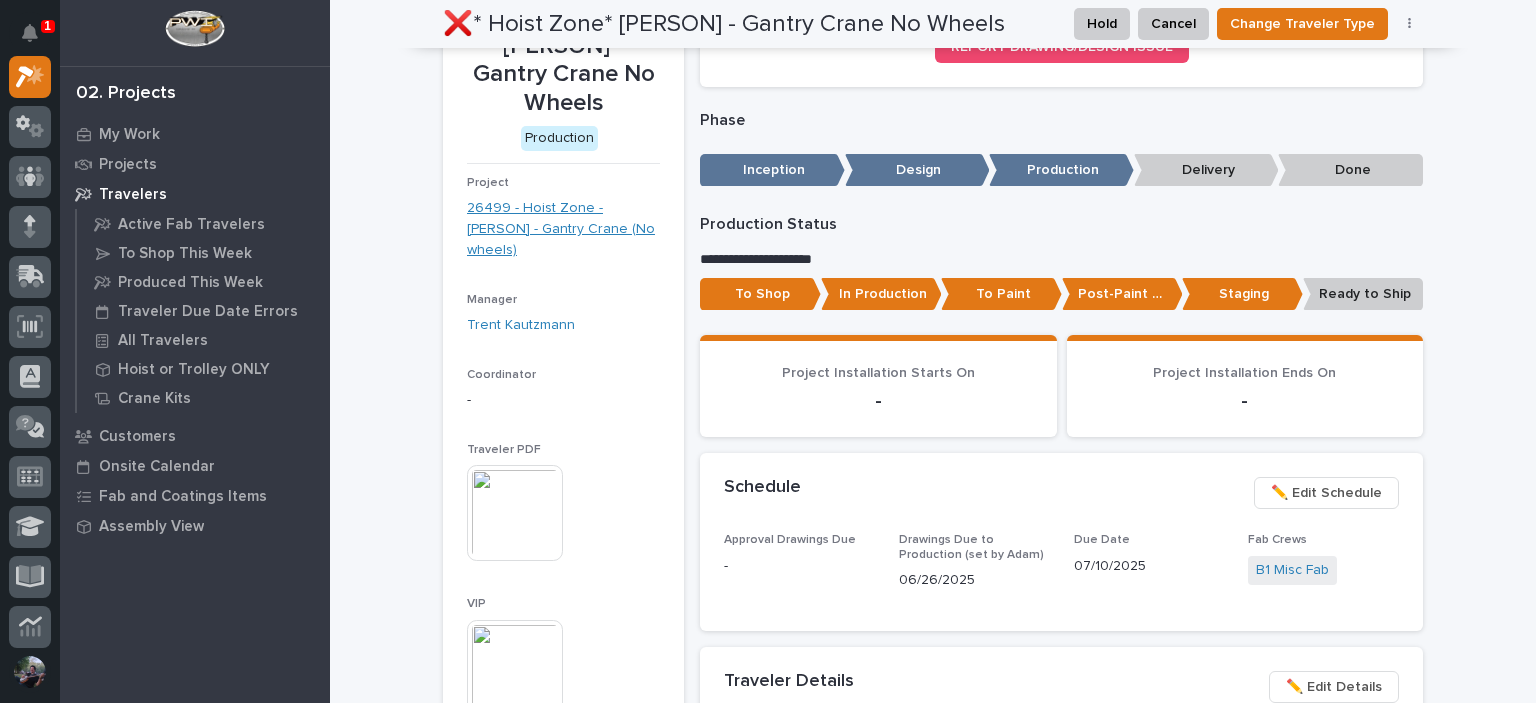scroll, scrollTop: 0, scrollLeft: 0, axis: both 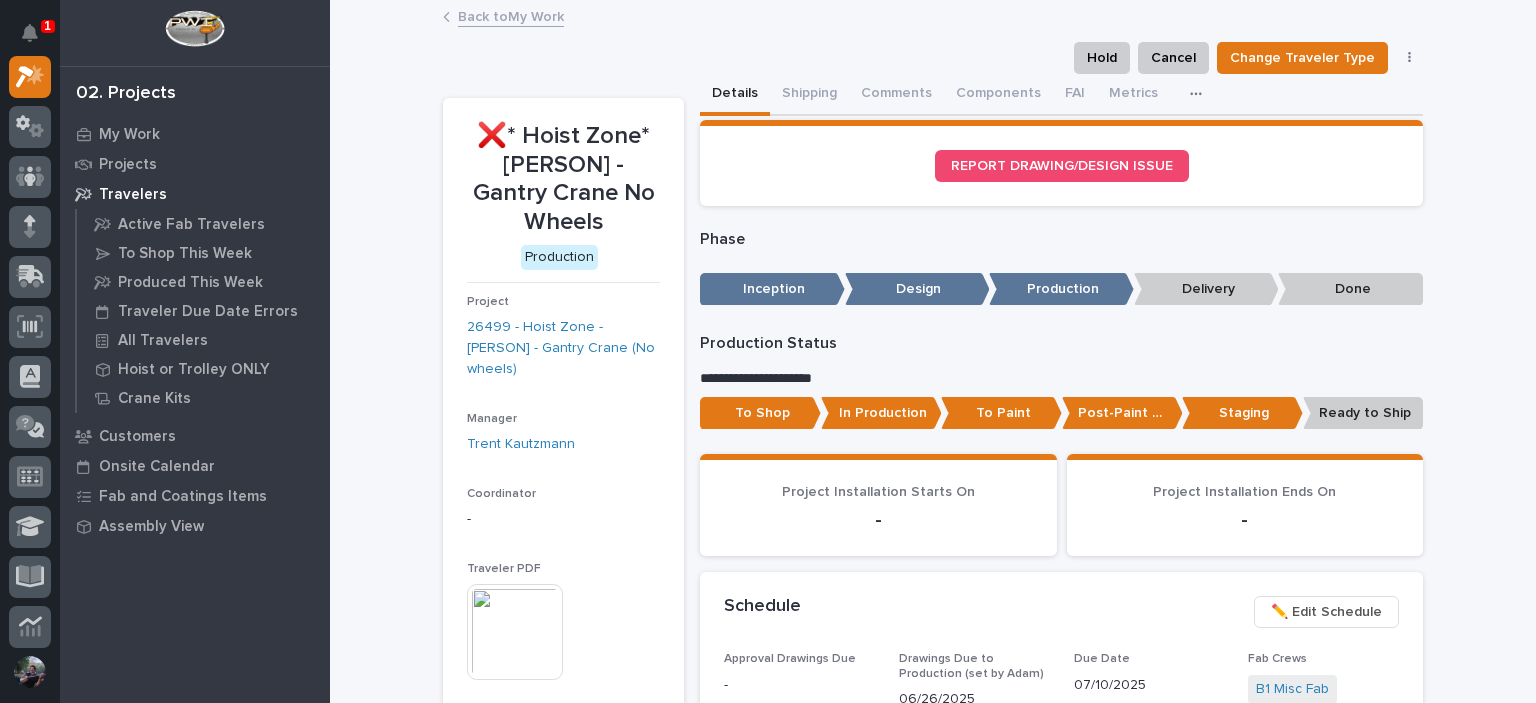 click on "Back to  My Work" at bounding box center (511, 15) 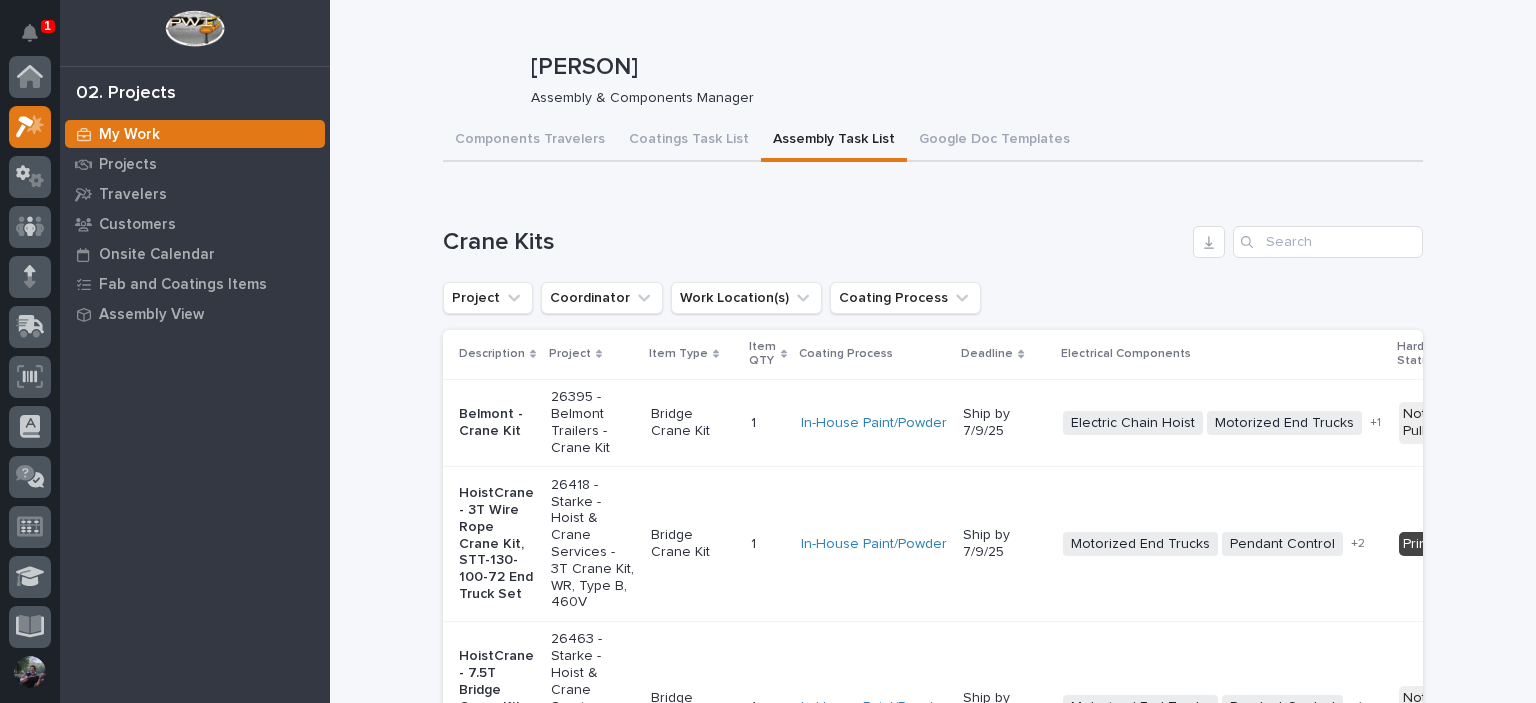 scroll, scrollTop: 50, scrollLeft: 0, axis: vertical 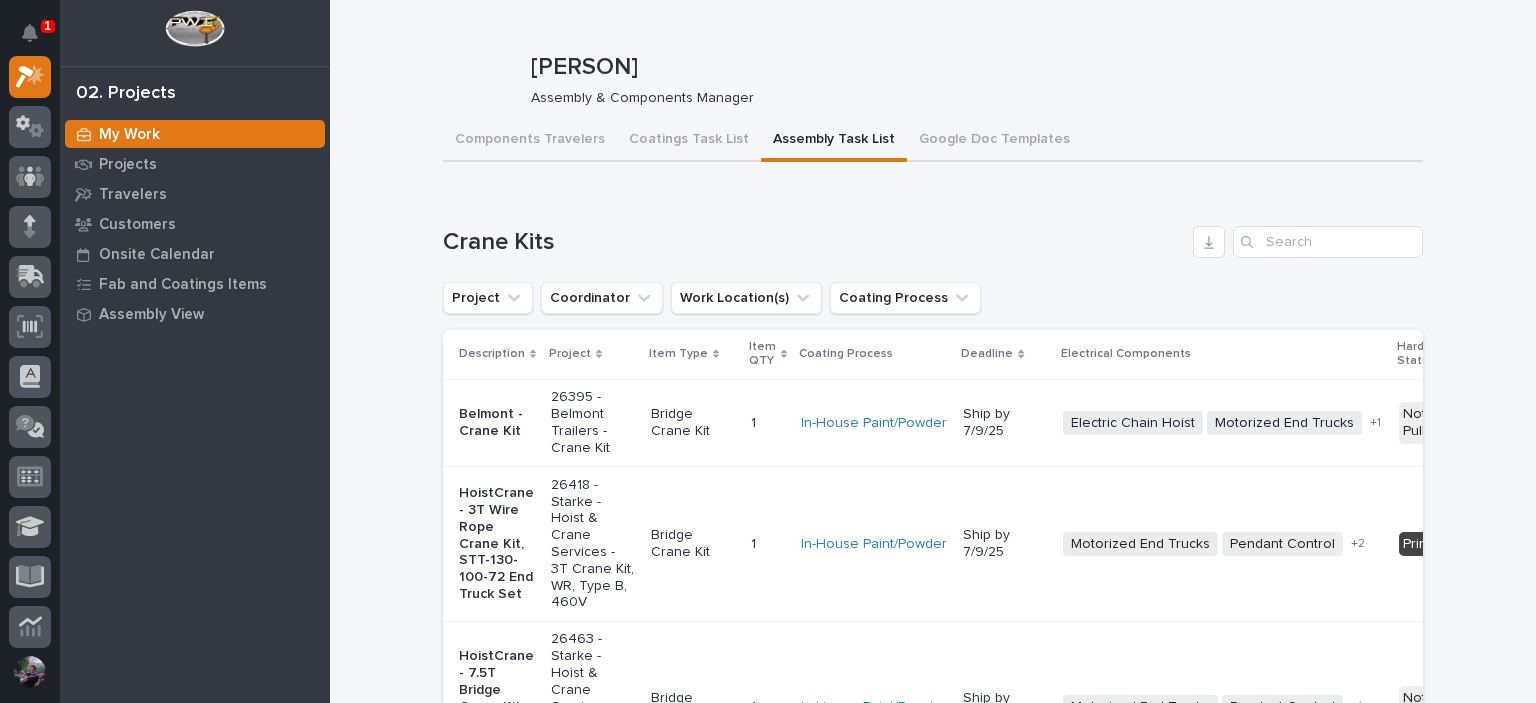 click on "Loading... Saving… Loading... Saving… Kyle Dean Miller Kyle Dean Miller Assembly & Components Manager Sorry, there was an error saving your record. Please try again. Please fill out the required fields below. Components Travelers Coatings Task List Assembly Task List Google Doc Templates Can't display tree at index  25 Can't display tree at index  11 Loading... Saving… Loading... Saving… Loading... Saving… Crane Kits Project Coordinator Work Location(s) Coating Process Description Project Item Type Item QTY Coating Process Deadline Electrical Components Hardware Status Belmont - Crane Kit 26395 - Belmont Trailers - Crane Kit Bridge Crane Kit 1 1   In-House Paint/Powder   Ship by 7/9/25 Electric Chain Hoist Motorized End Trucks Radio Control + 1 Not Pulled 🚧 Staging → 📦 Ready to Ship → 🔩 Hardware HoistCrane - 3T Wire Rope Crane Kit, STT-130-100-72 End Truck Set 26418 - Starke - Hoist & Crane Services - 3T Crane Kit, WR, Type B, 460V Bridge Crane Kit 1 1   In-House Paint/Powder   + 2 1" at bounding box center (933, 3530) 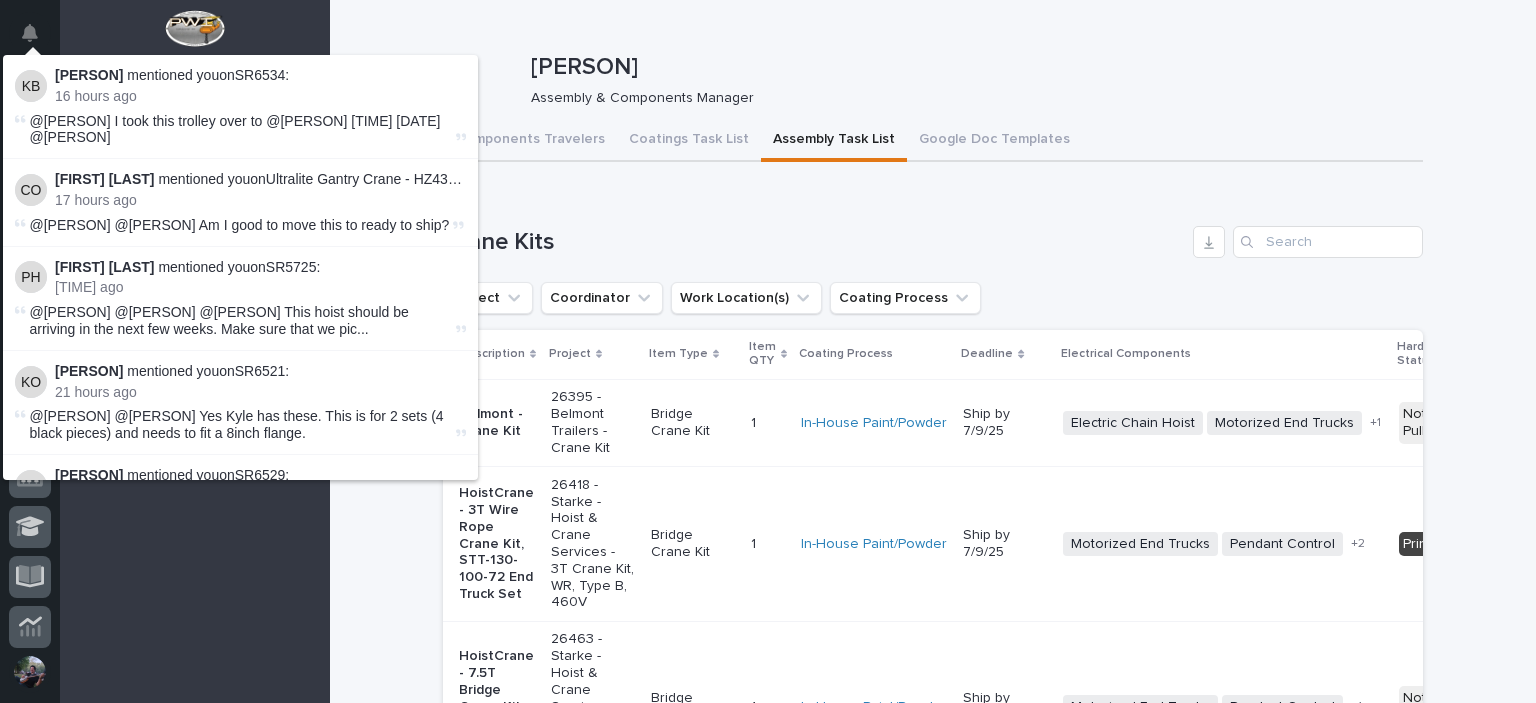 click at bounding box center [195, 33] 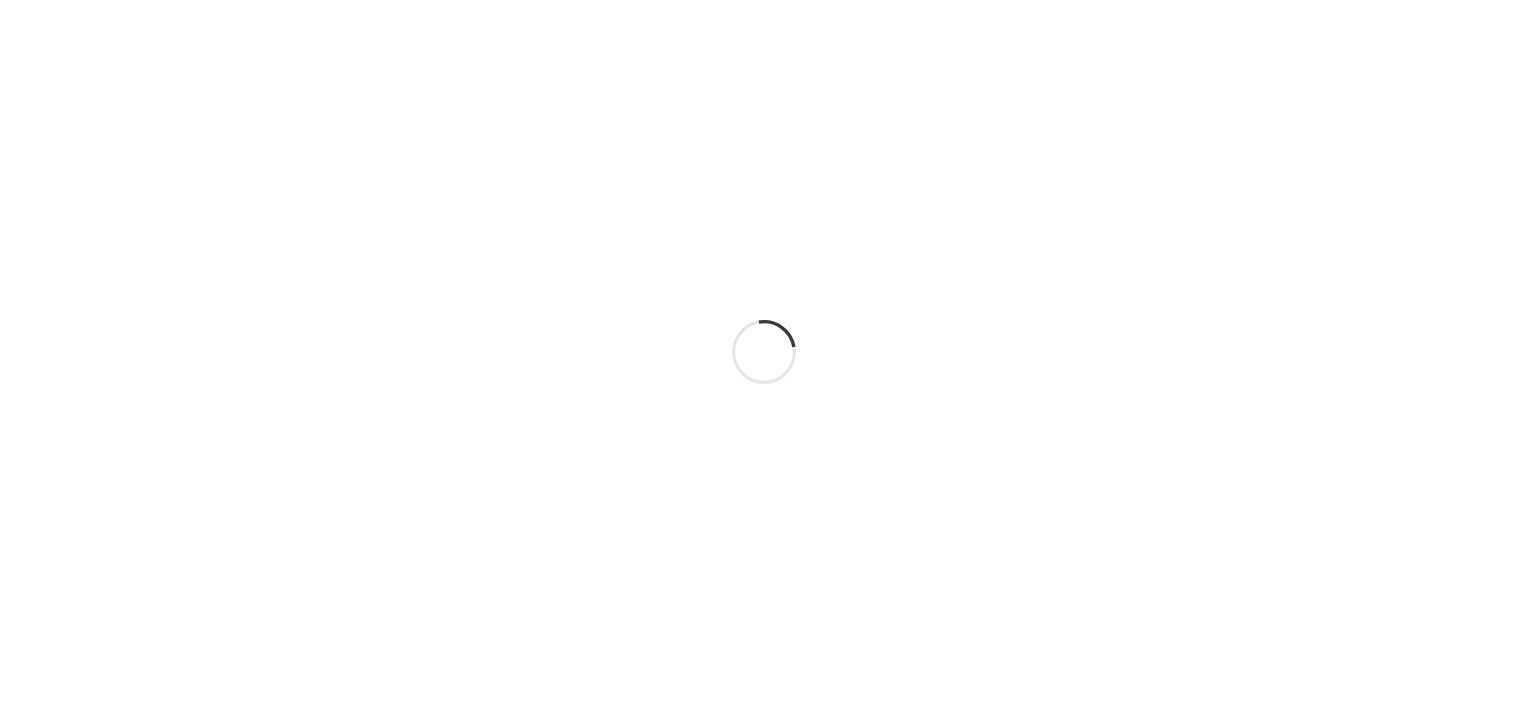 scroll, scrollTop: 0, scrollLeft: 0, axis: both 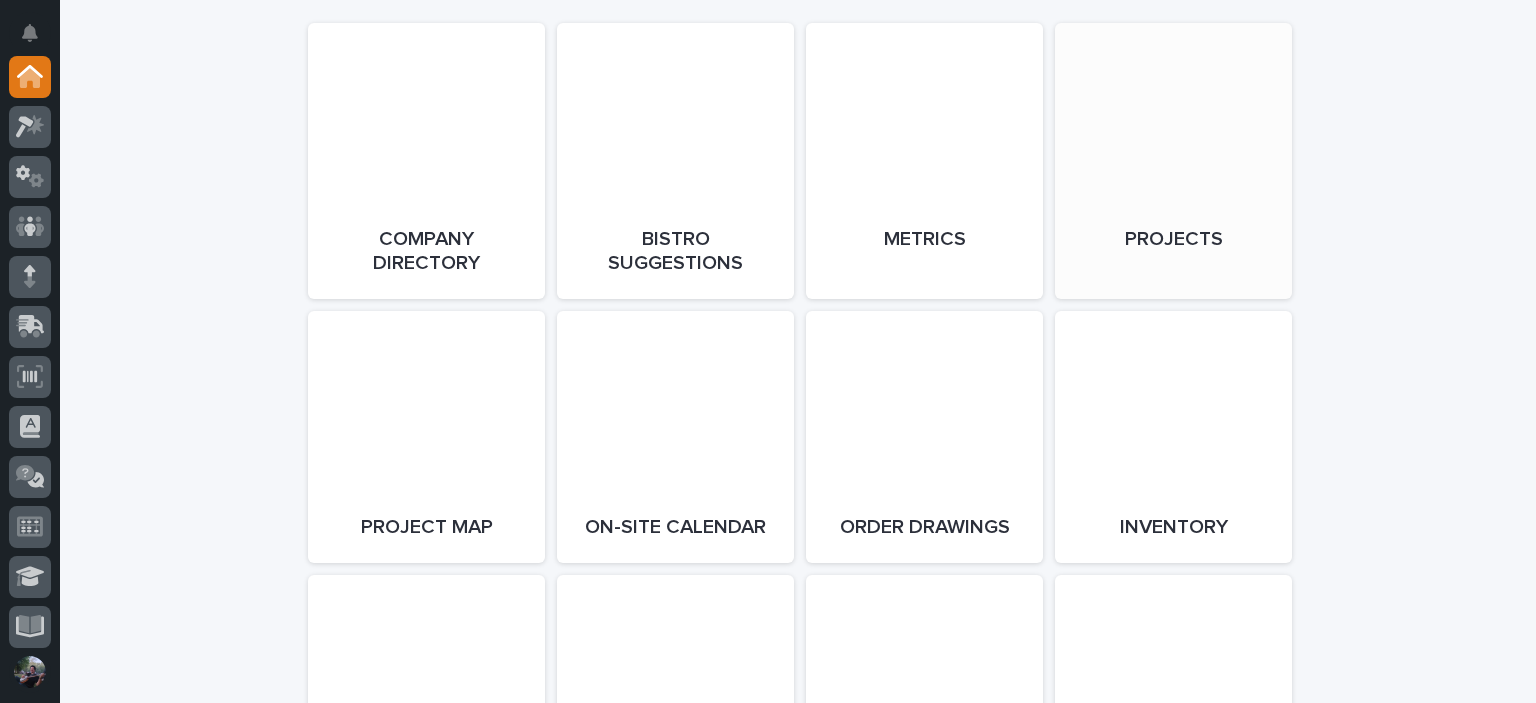 click on "Open Link" at bounding box center (1173, 161) 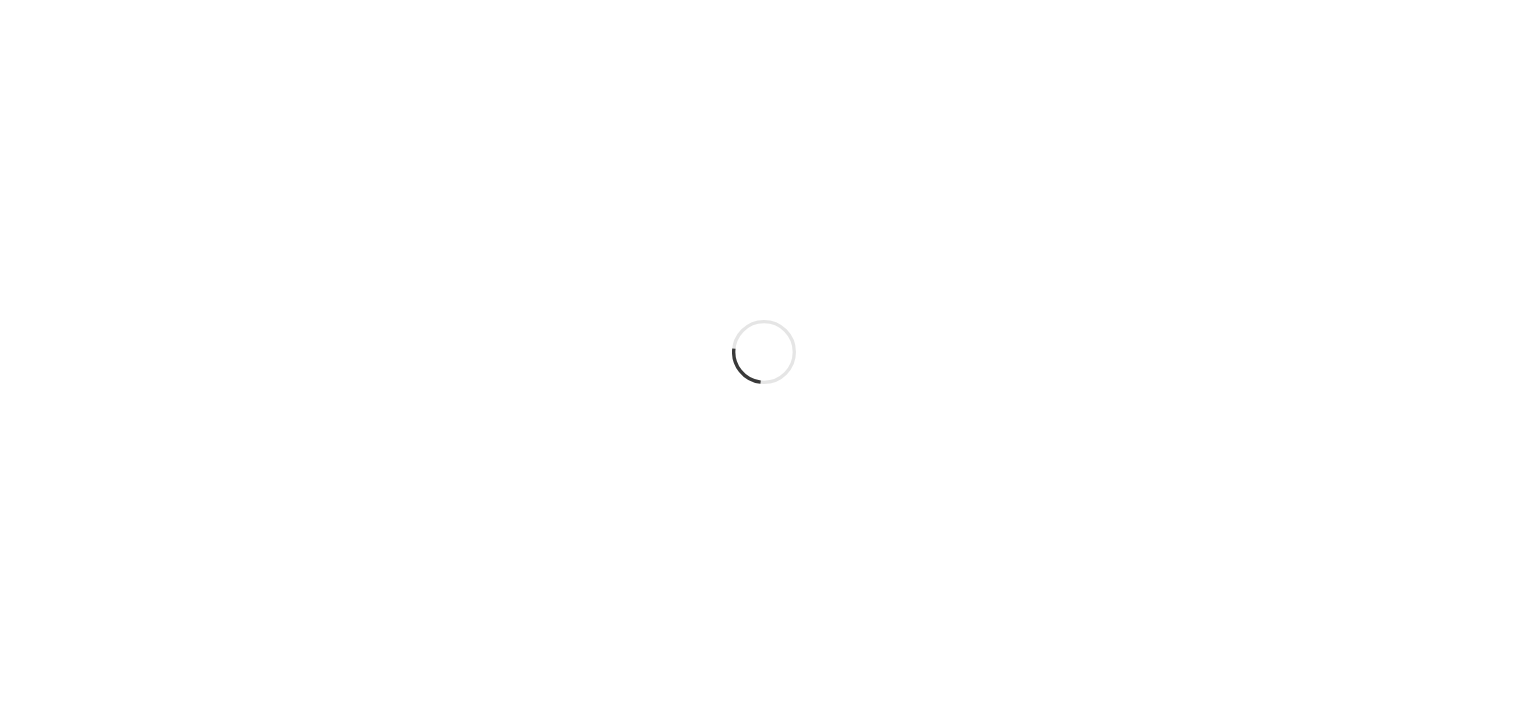 scroll, scrollTop: 0, scrollLeft: 0, axis: both 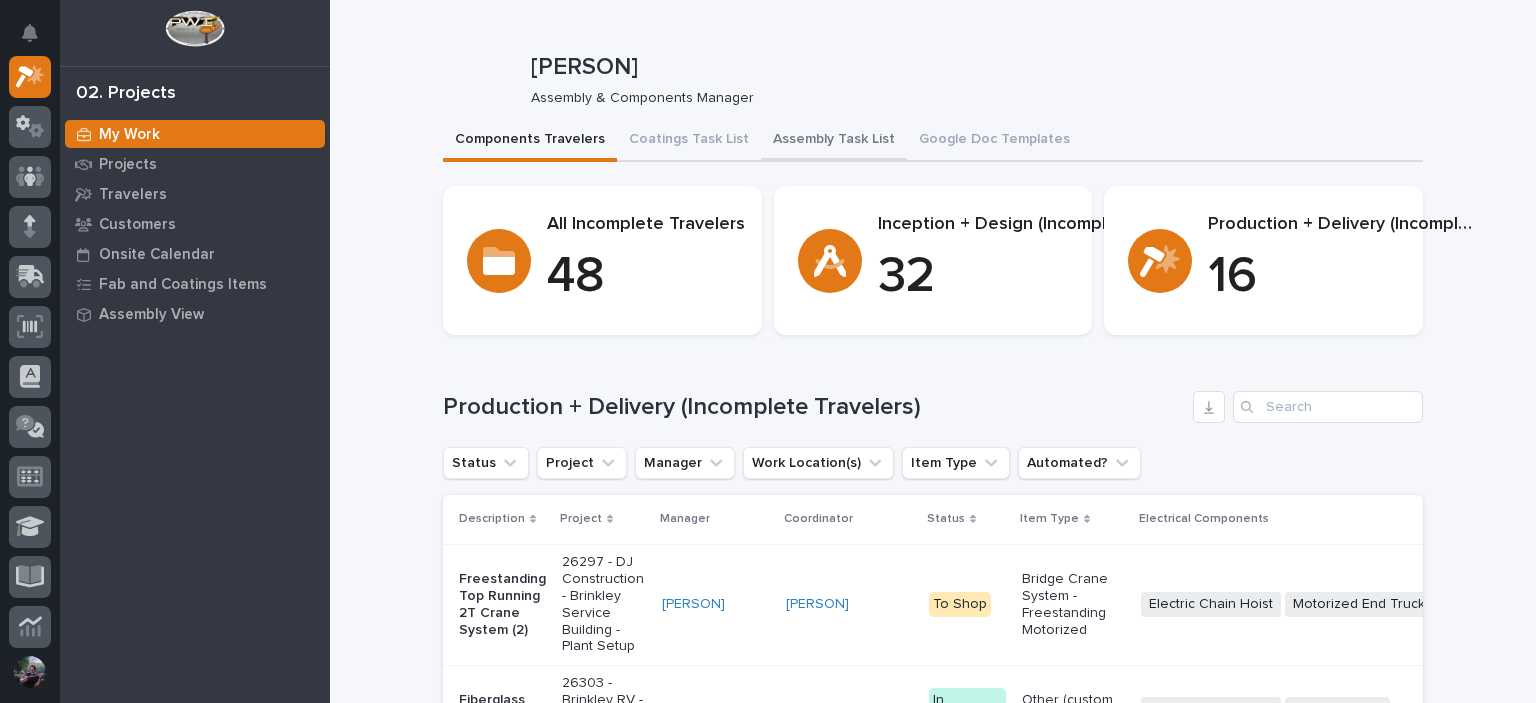 click on "Assembly Task List" at bounding box center [834, 141] 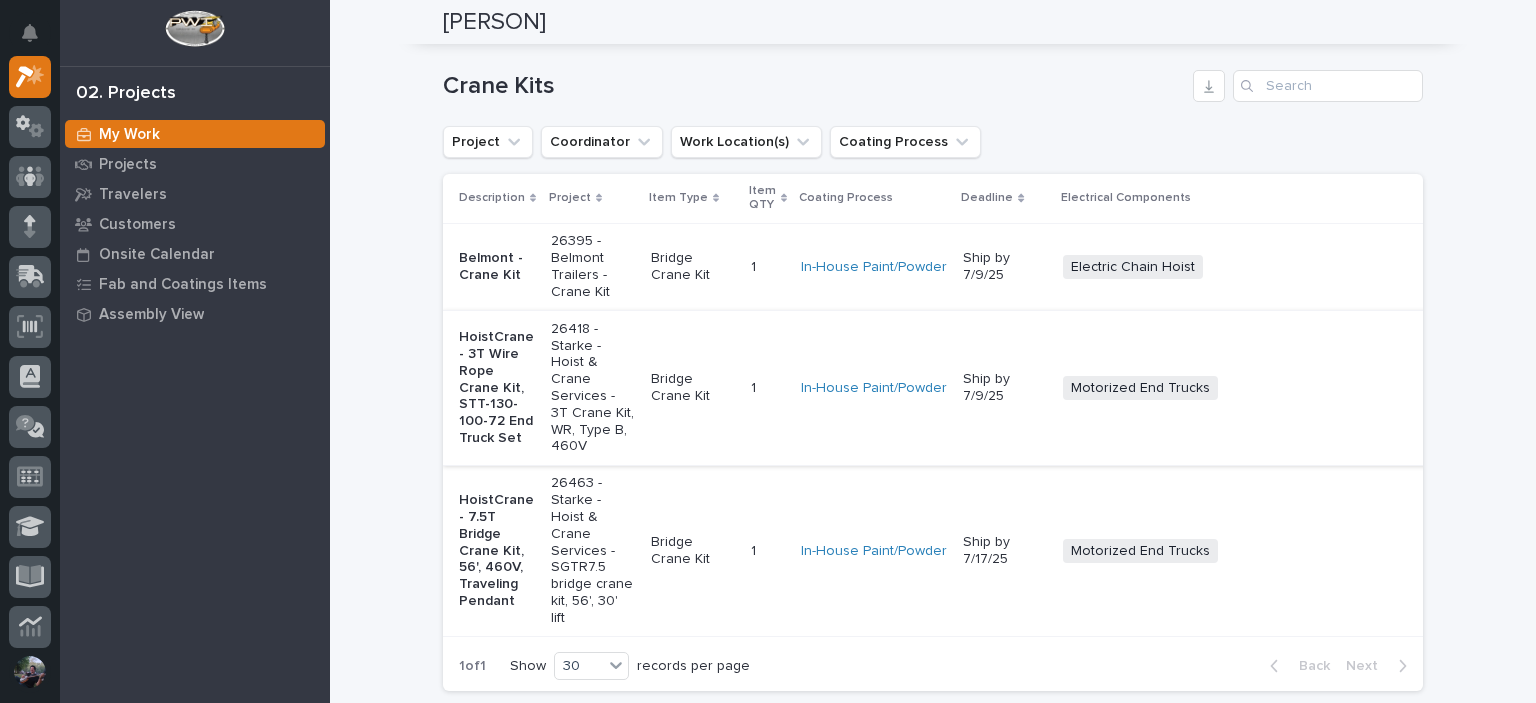 scroll, scrollTop: 0, scrollLeft: 0, axis: both 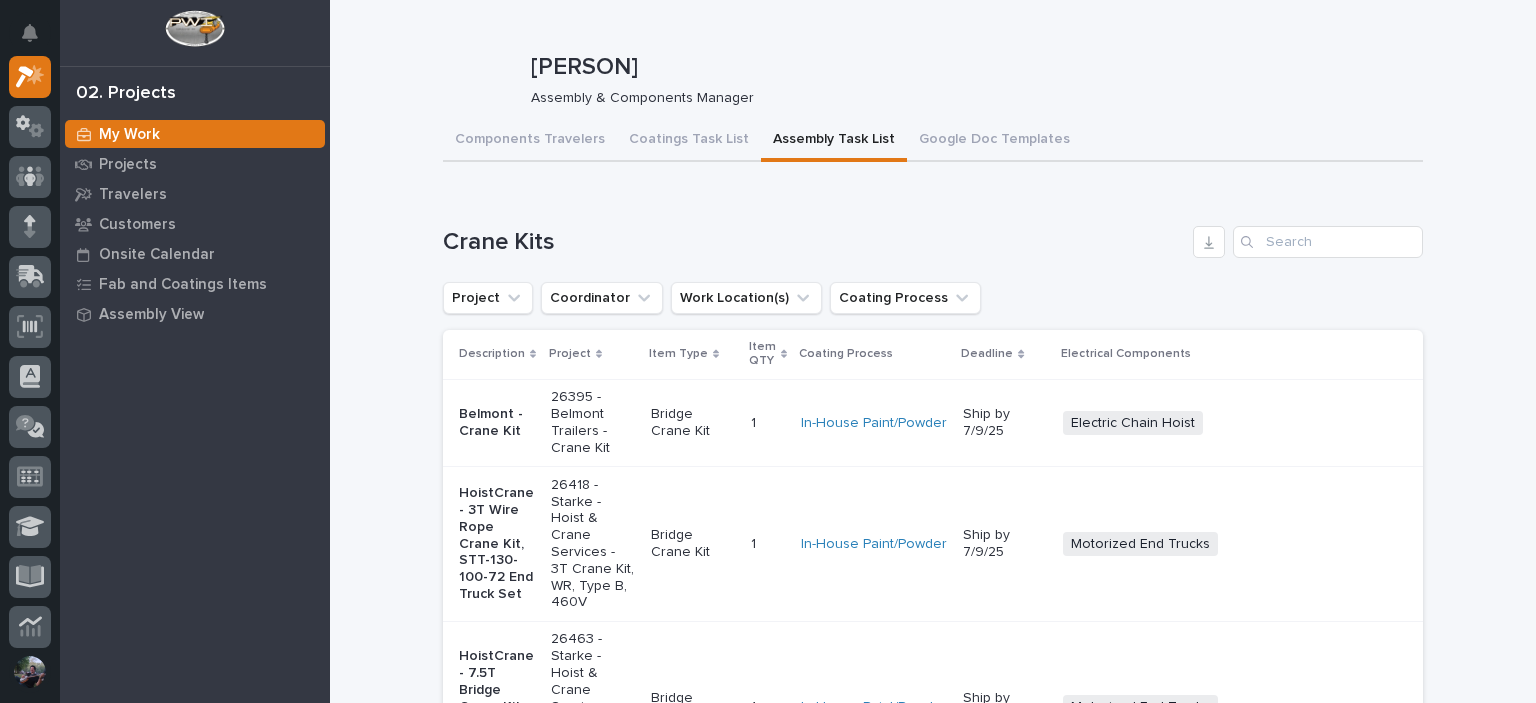 click on "Ship by [DATE] Electric Chain Hoist Motorized End Trucks Radio Control + 0 Not Pulled 🚧 Staging → 📦 Ready to Ship → 🔩 Hardware HoistCrane - 3T Wire Rope Crane Kit, STT-130-100-72 End Truck Set [NUMBER] - [CITY] - [PRODUCT] - 3T Crane Kit, WR, Type B, 460V Bridge Crane Kit 1 1   In-House Paint/Powder   Ship by [DATE] Motorized End Trucks Pendant Control Specialty/Custom Control Panel Wire Rope Hoist + 0 Printed 🚧 Staging → 📦 Ready to Ship → 🔩 Hardware HoistCrane - 7.5T Bridge Crane Kit, 56', 460V, Traveling Pendant [NUMBER] - [CITY] - [PRODUCT] - SGTR7.5 bridge crane kit, 56', 30' lift Bridge Crane Kit 1 1   In-House Paint/Powder   Ship by [DATE] Motorized End Trucks + 0 1 1" at bounding box center [933, 524] 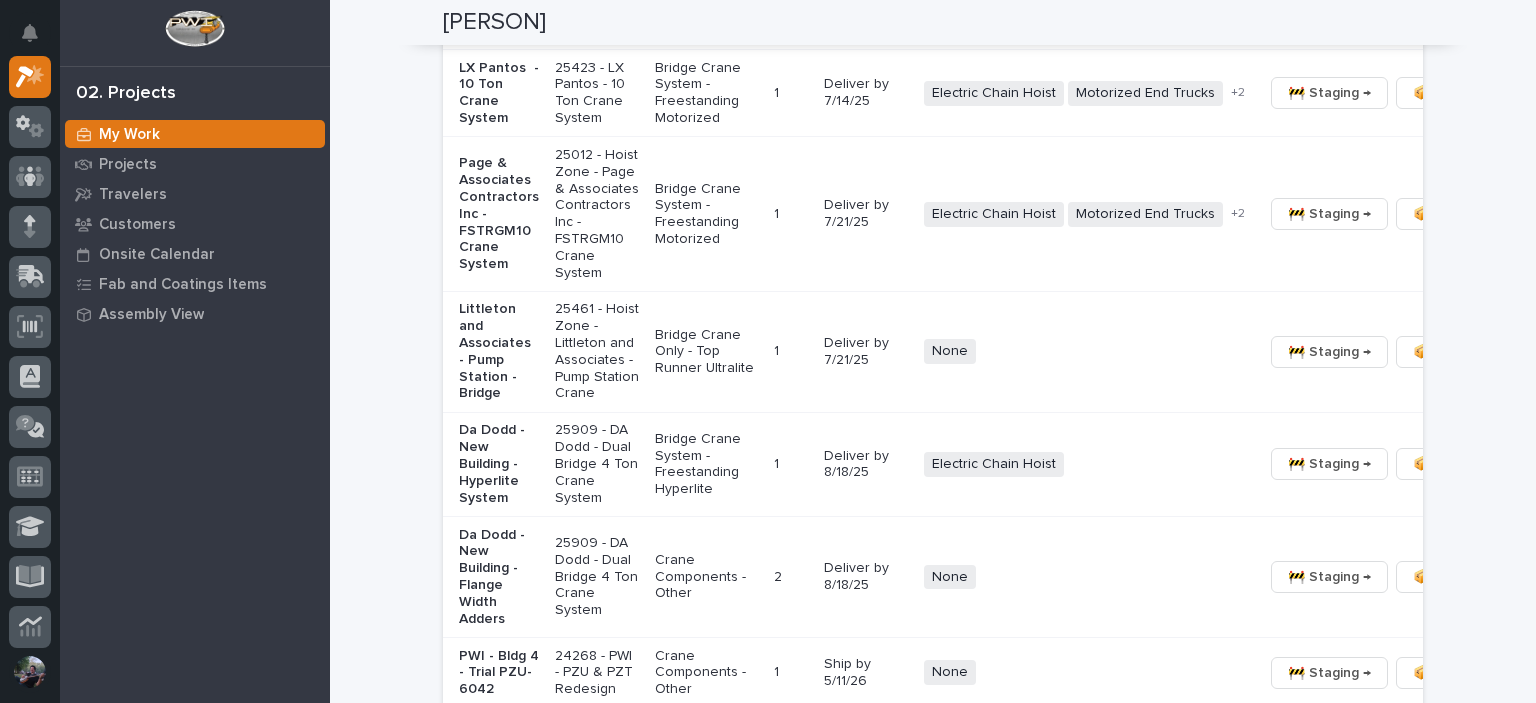 scroll, scrollTop: 1866, scrollLeft: 0, axis: vertical 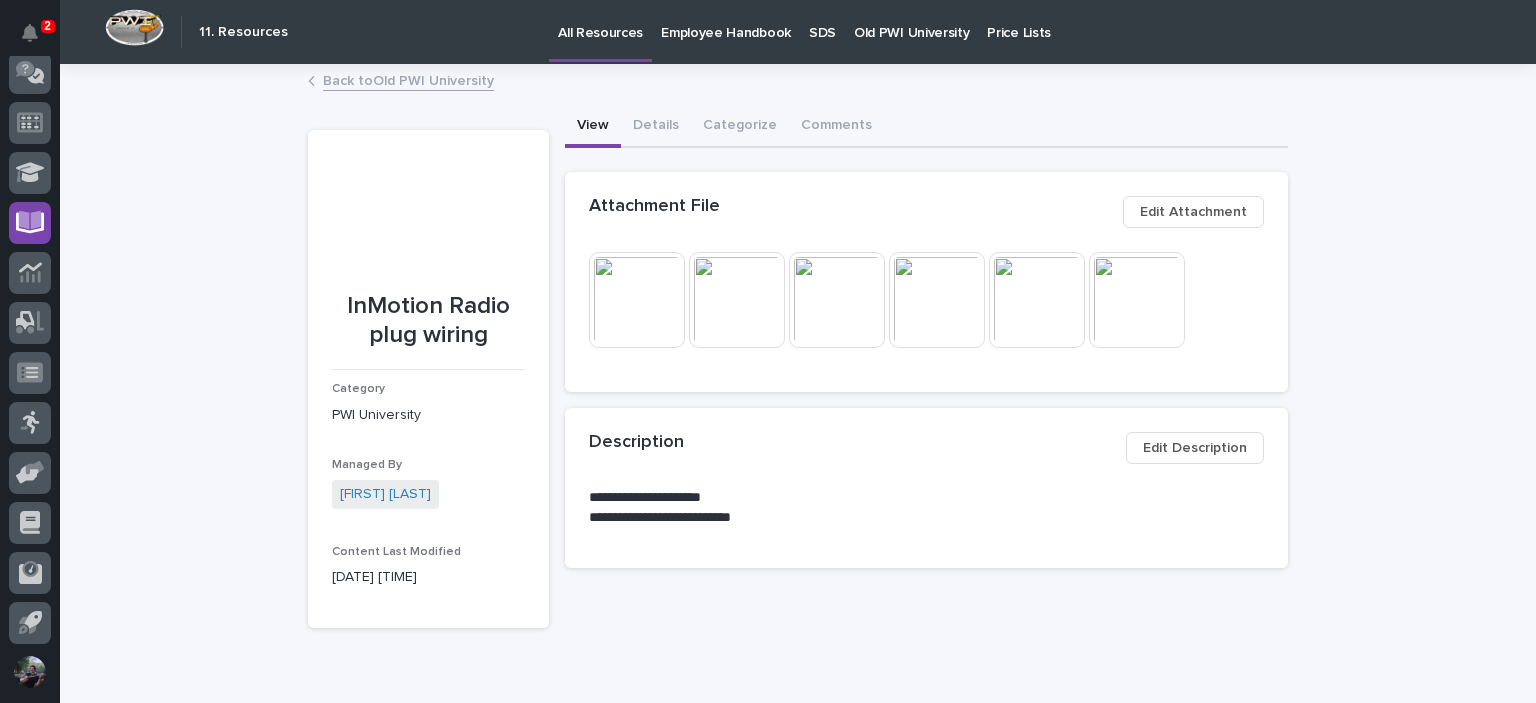 click on "Back to Old [UNIVERSITY]" at bounding box center [408, 79] 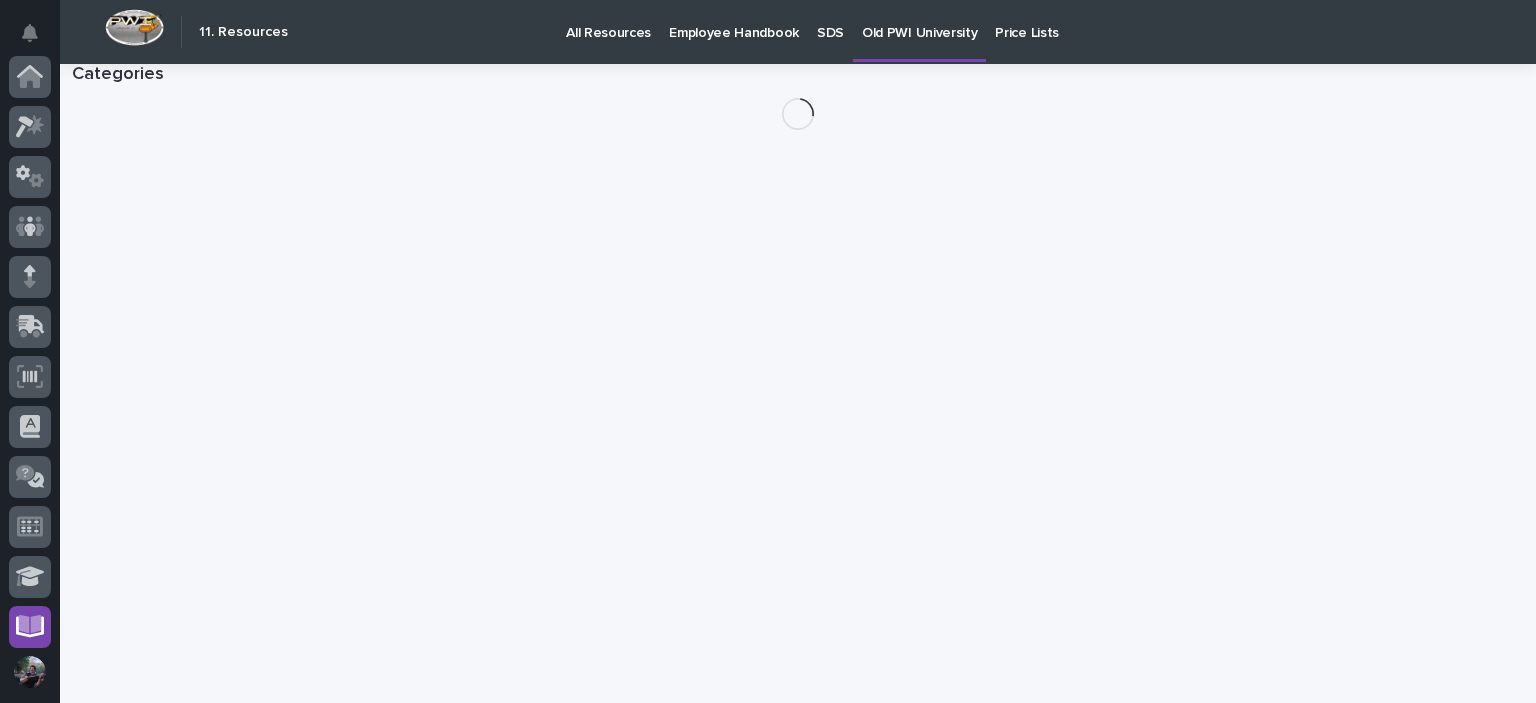 scroll, scrollTop: 404, scrollLeft: 0, axis: vertical 